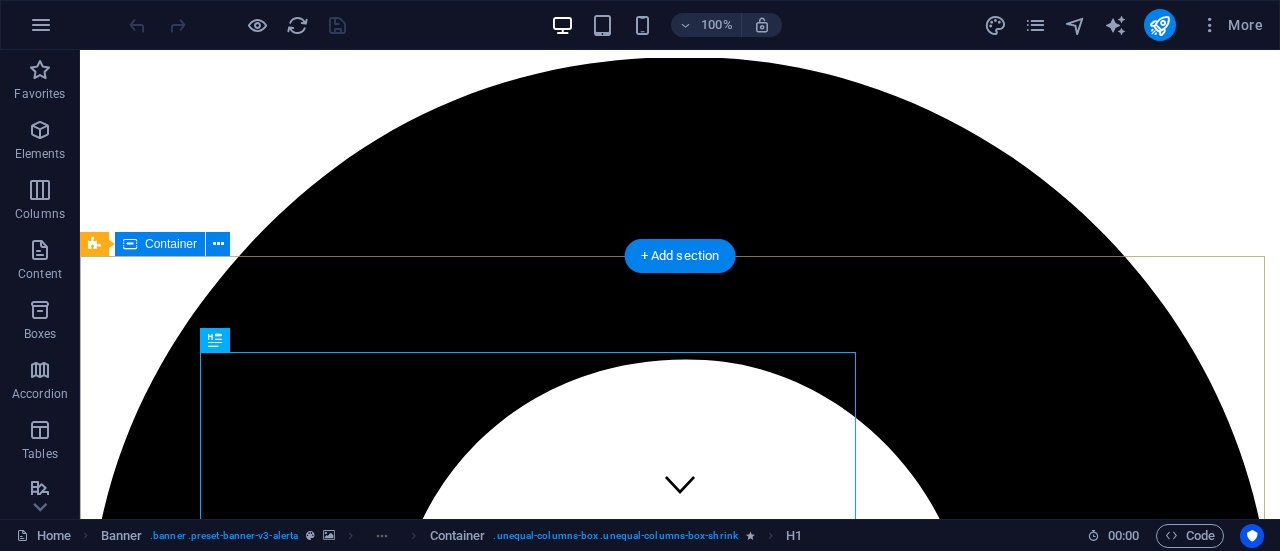 scroll, scrollTop: 0, scrollLeft: 0, axis: both 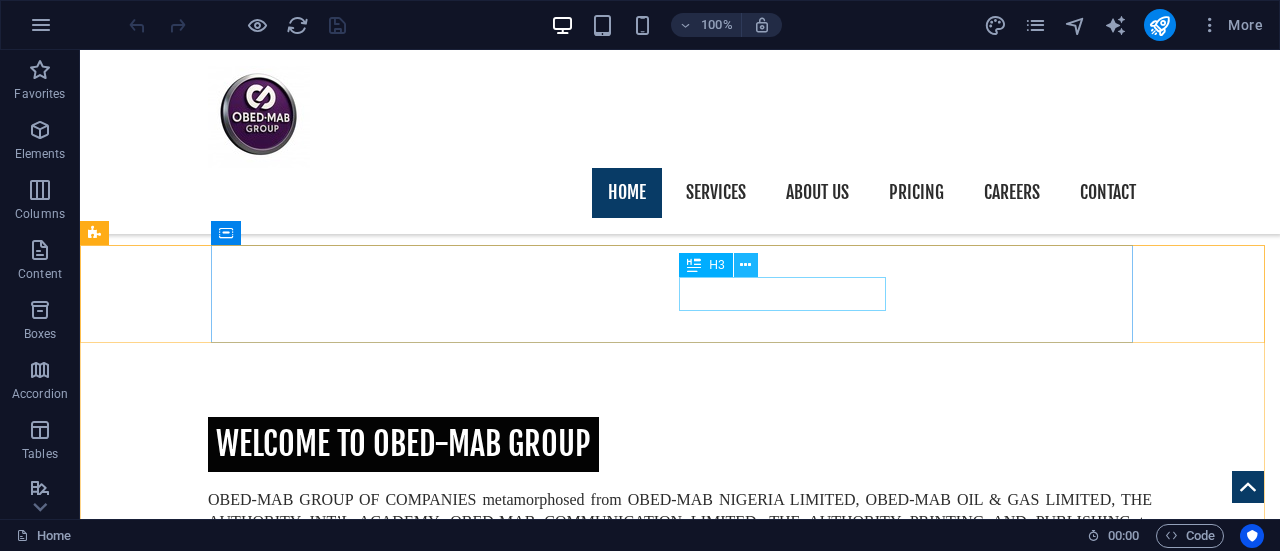 click at bounding box center [745, 265] 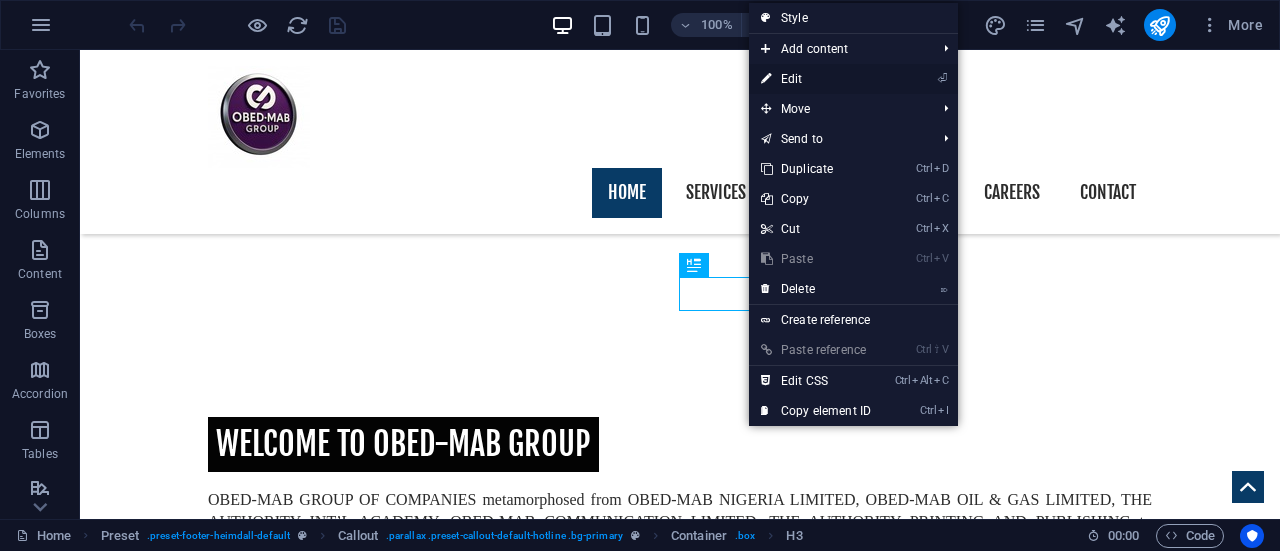 click on "⏎  Edit" at bounding box center (816, 79) 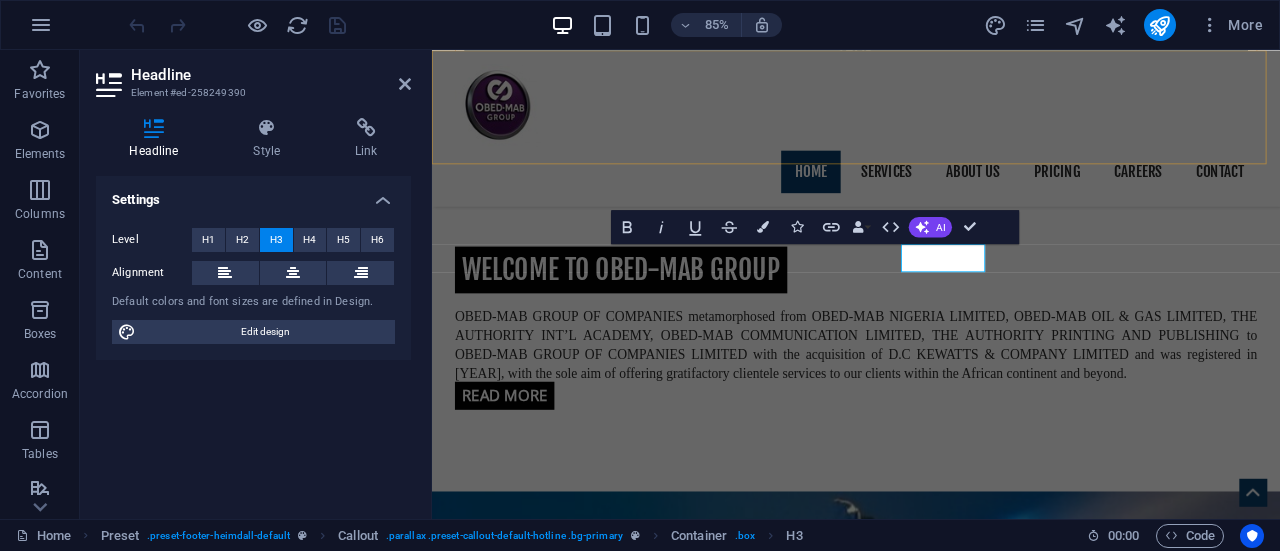 type 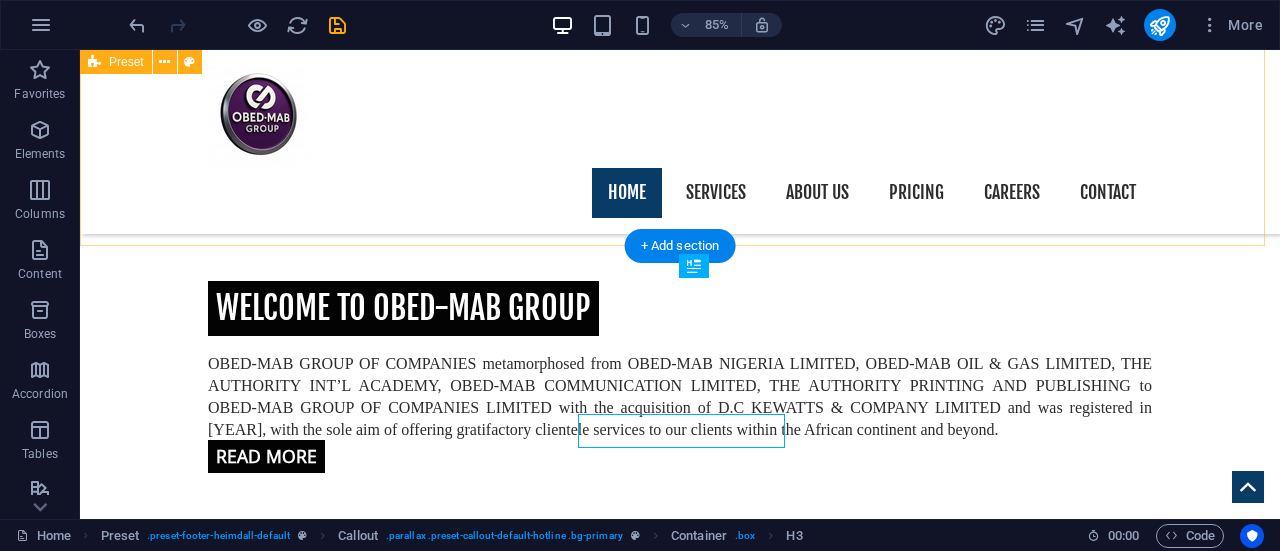 scroll, scrollTop: 2228, scrollLeft: 0, axis: vertical 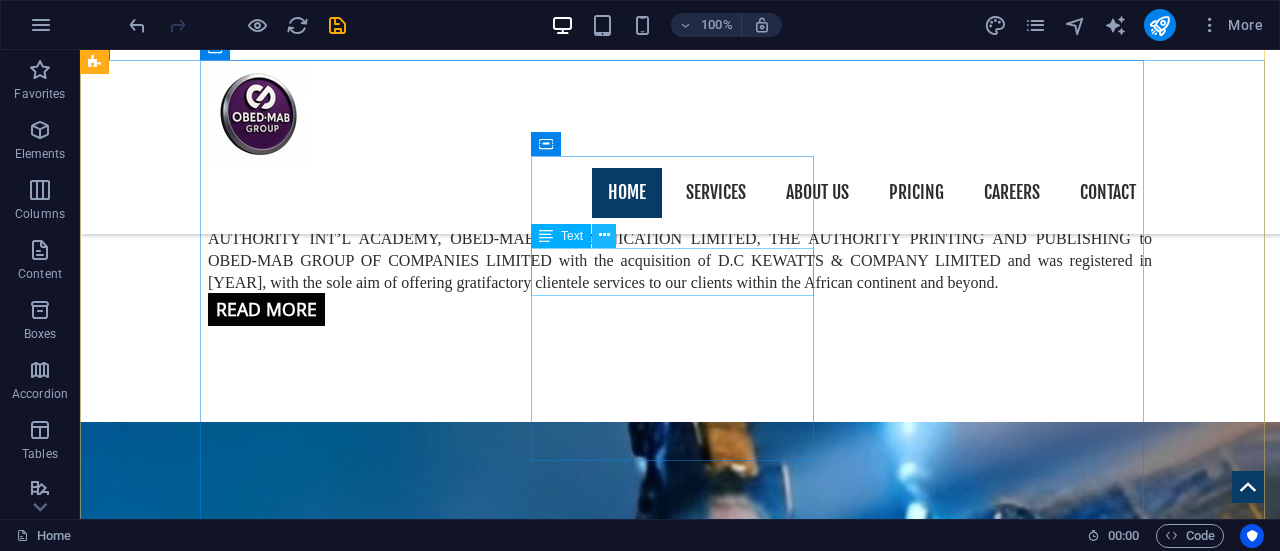 click at bounding box center [604, 235] 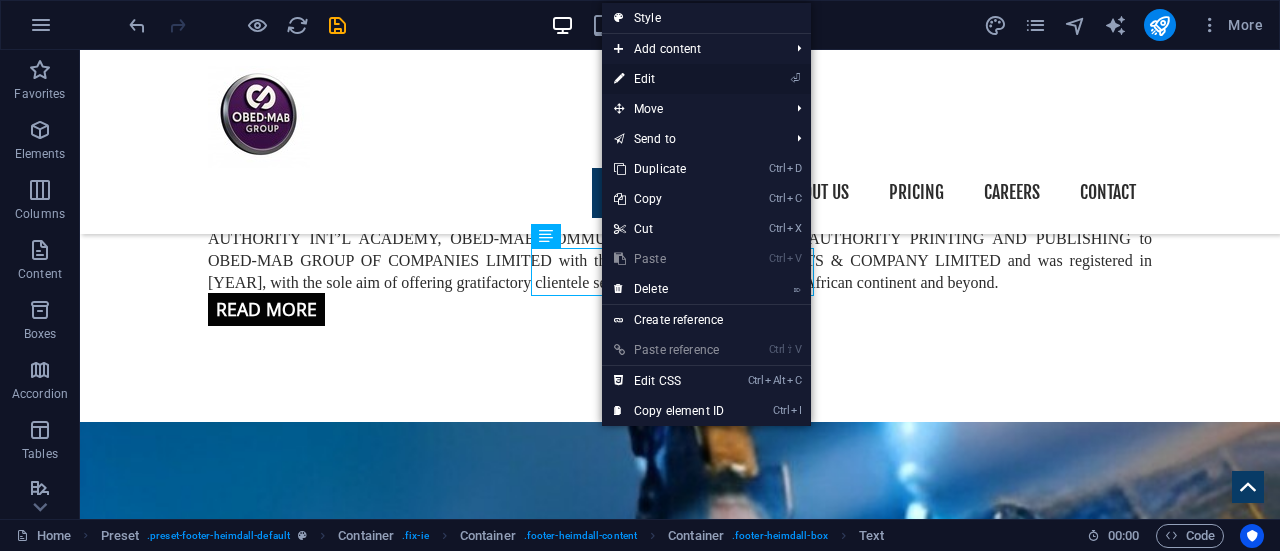 click on "⏎  Edit" at bounding box center (669, 79) 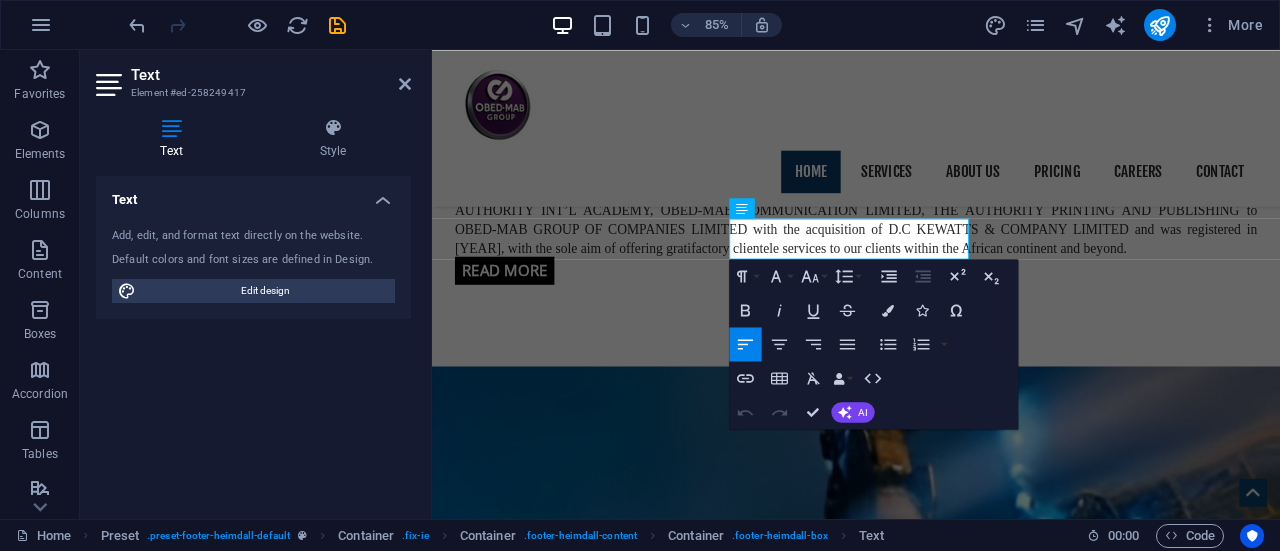 scroll, scrollTop: 2648, scrollLeft: 0, axis: vertical 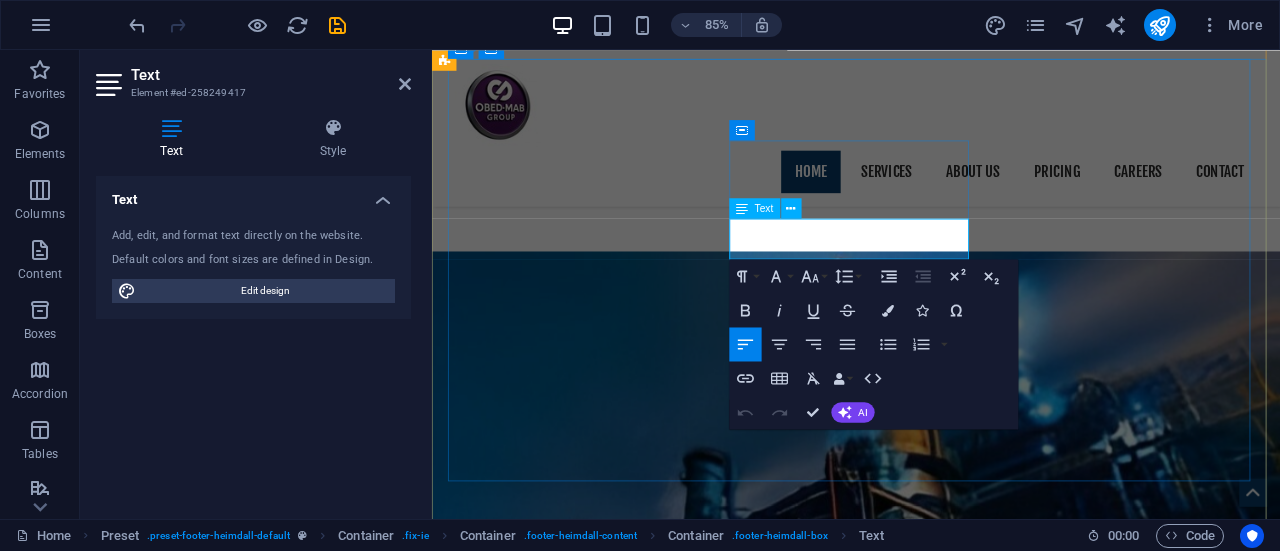 click on "Mobil:  +[COUNTRY CODE] [PHONE]" at bounding box center [931, 3699] 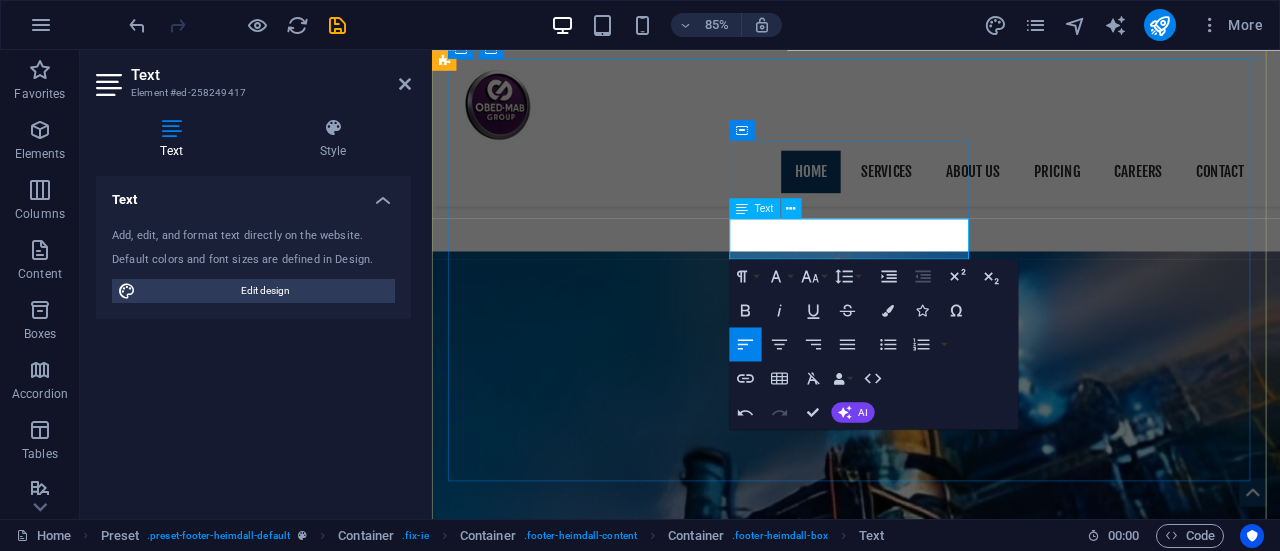 type 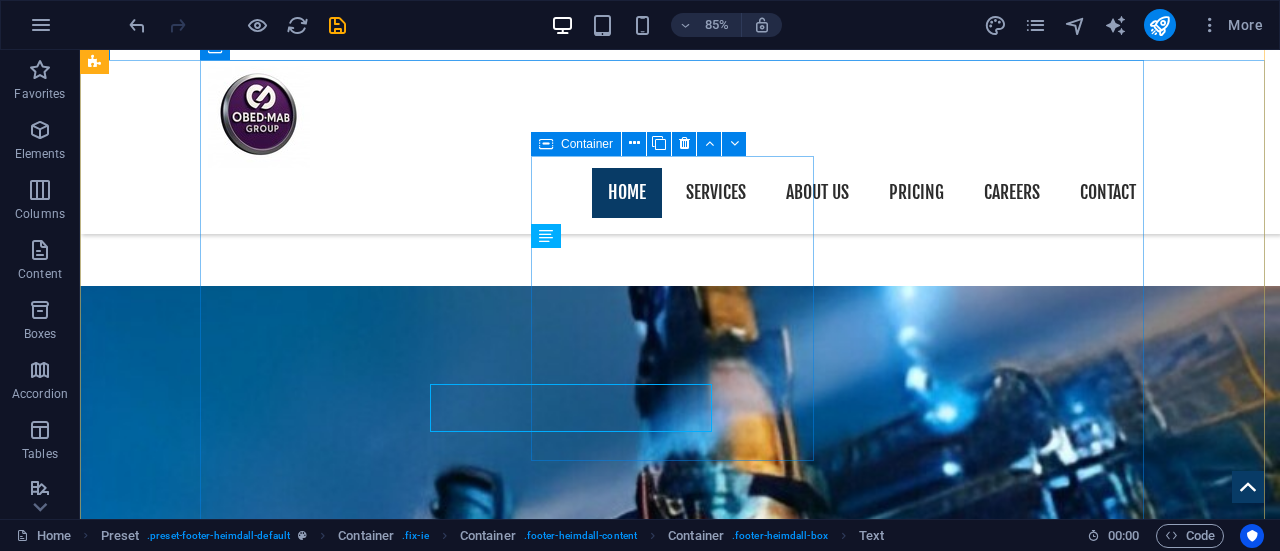 scroll, scrollTop: 2512, scrollLeft: 0, axis: vertical 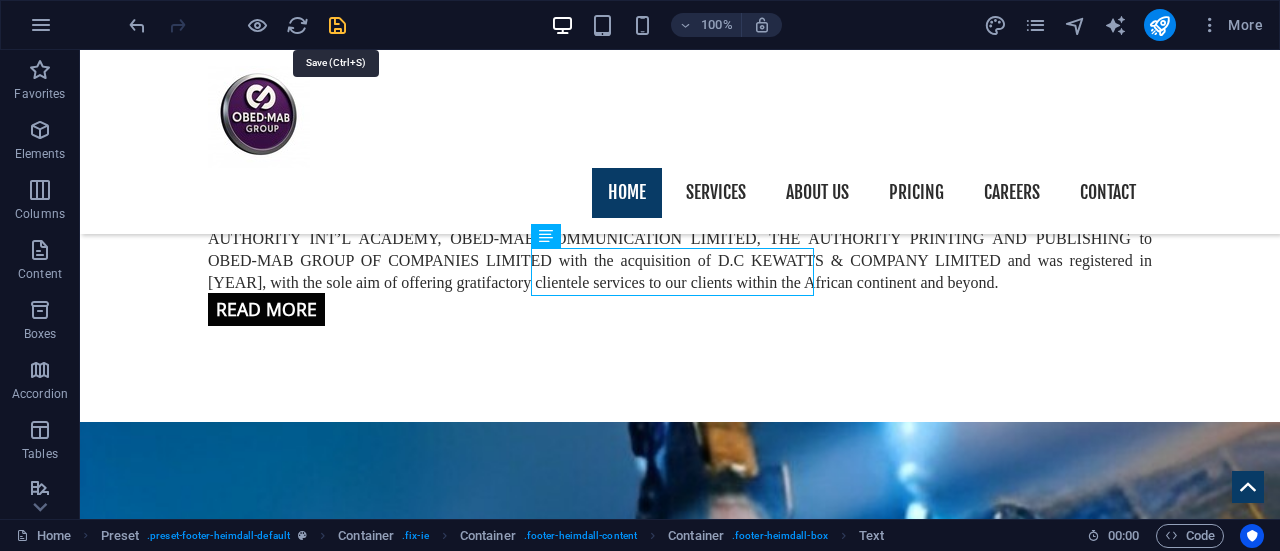 click at bounding box center (337, 25) 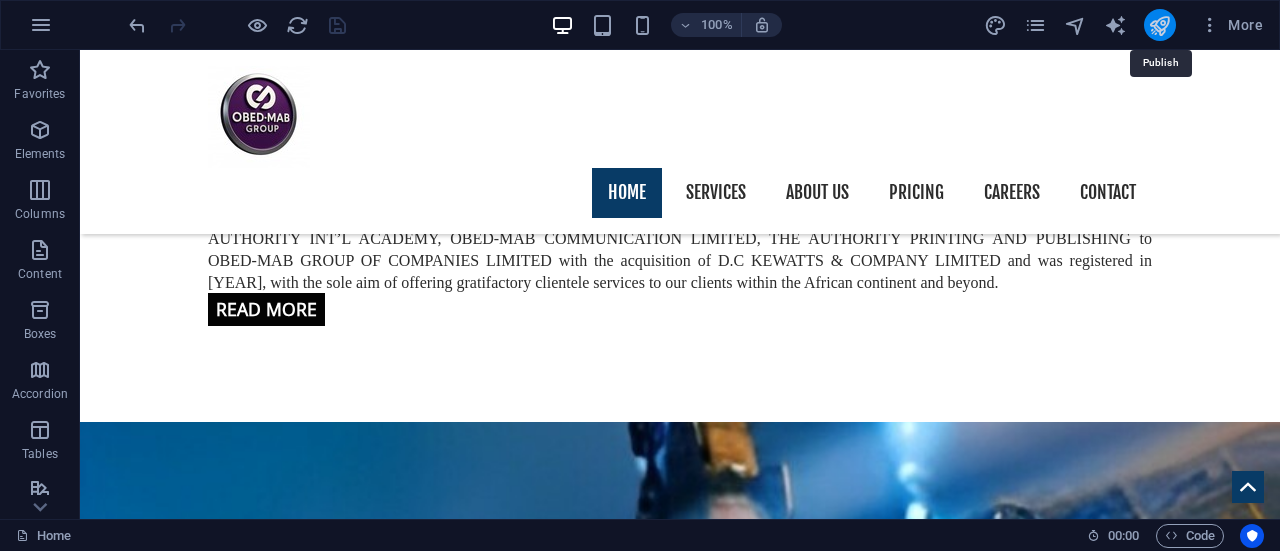 click at bounding box center (1159, 25) 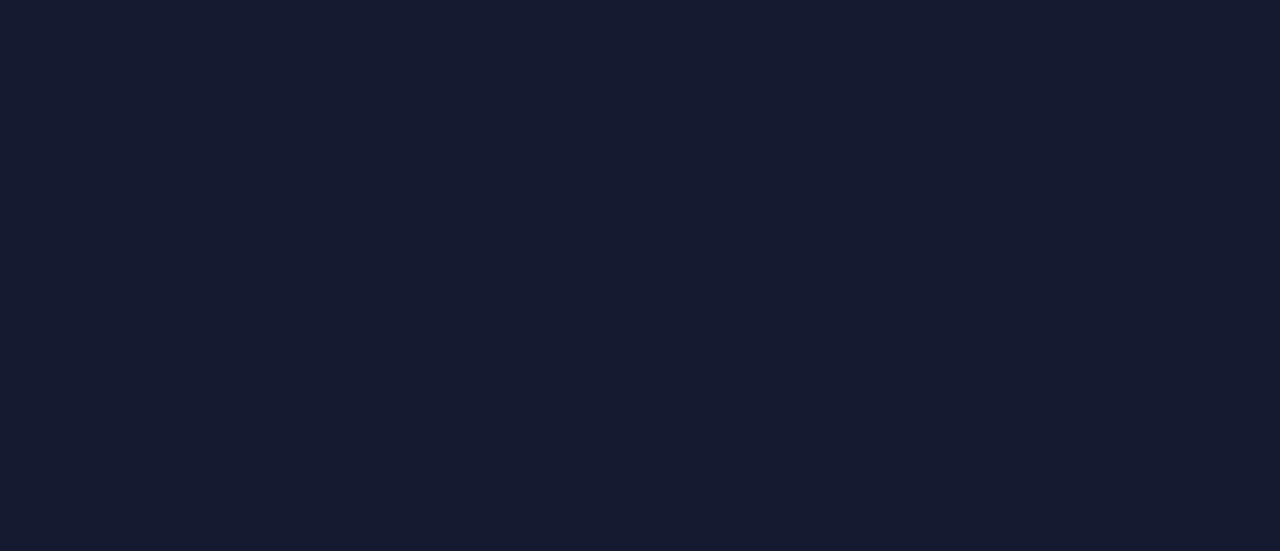 scroll, scrollTop: 0, scrollLeft: 0, axis: both 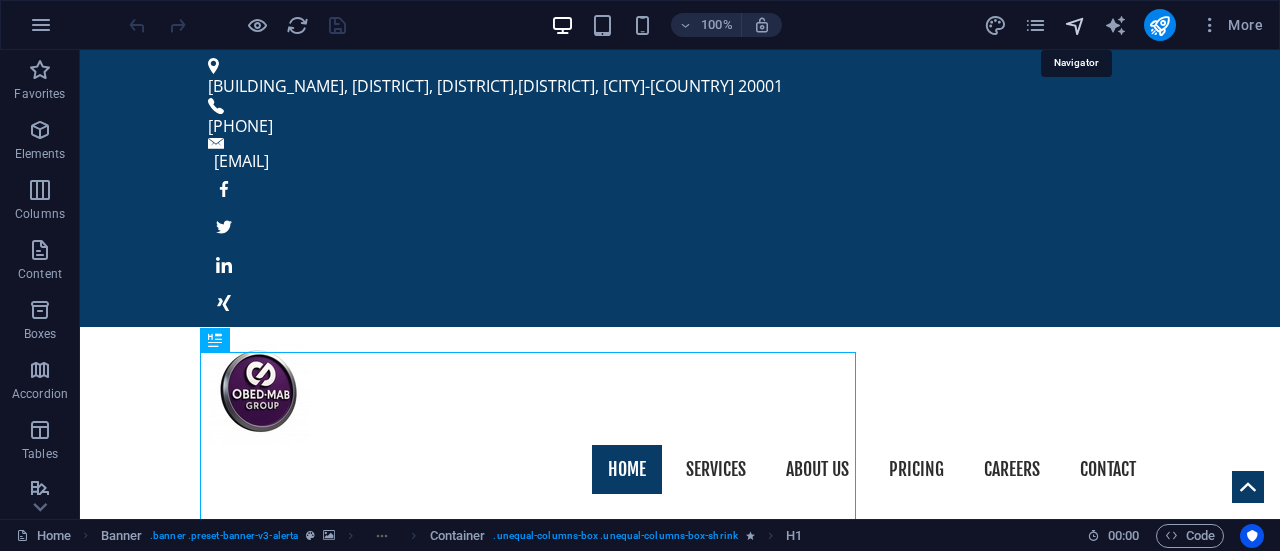 click at bounding box center [1075, 25] 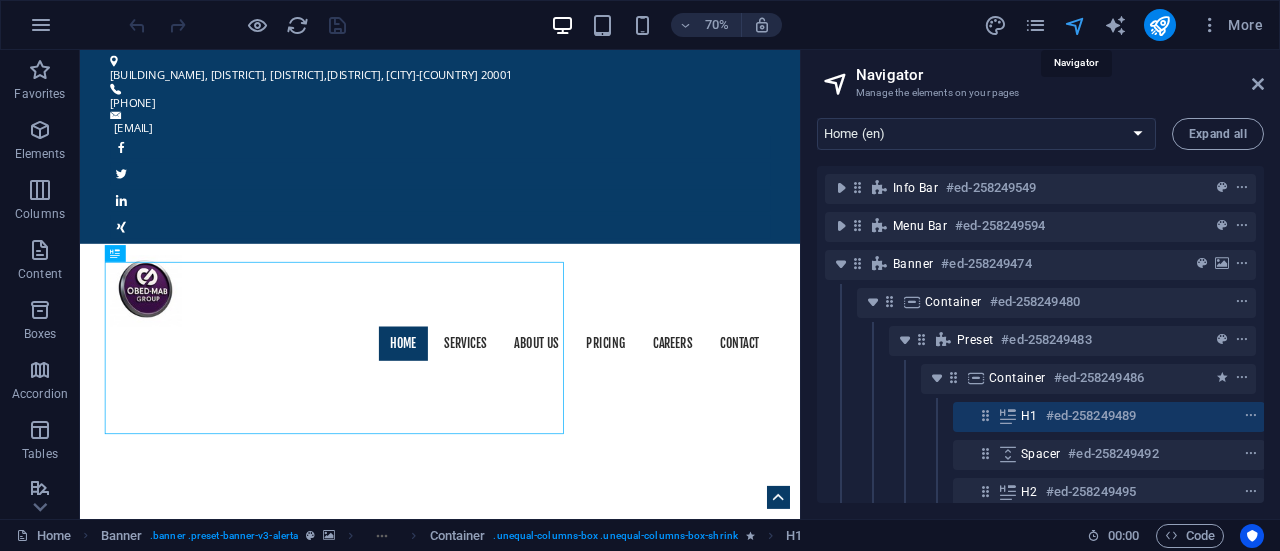scroll, scrollTop: 90, scrollLeft: 4, axis: both 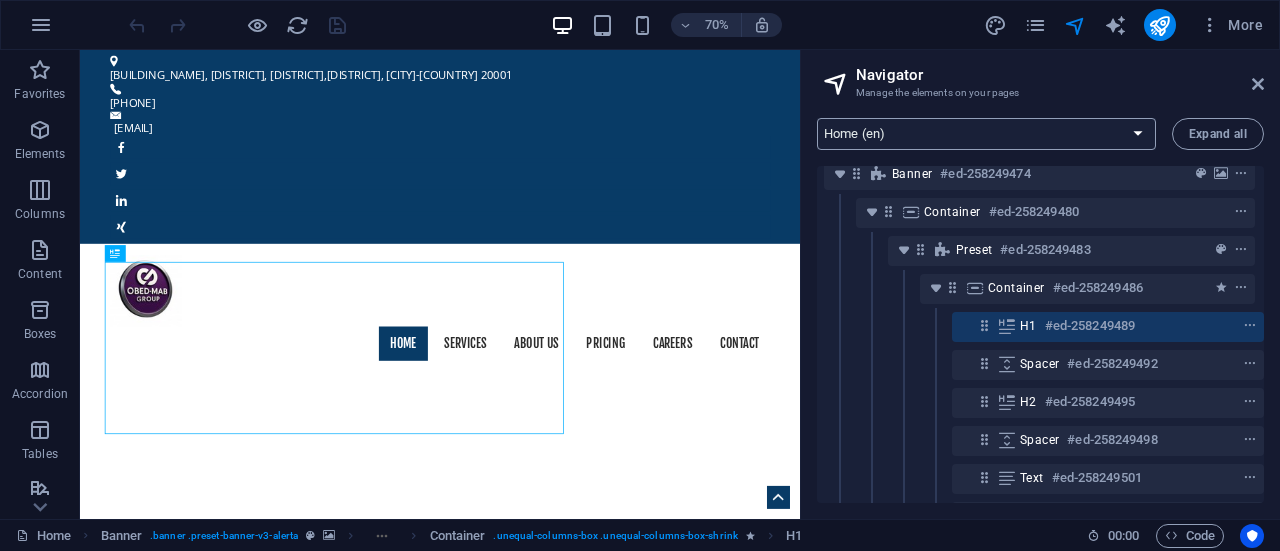 click on "Home  (en) Services  (en) About us  (en) Price  (en) Careers  (en) Contact  (en) Our Profile  (en) Privacy  (en) Home  (fr) Home  (es)" at bounding box center [986, 134] 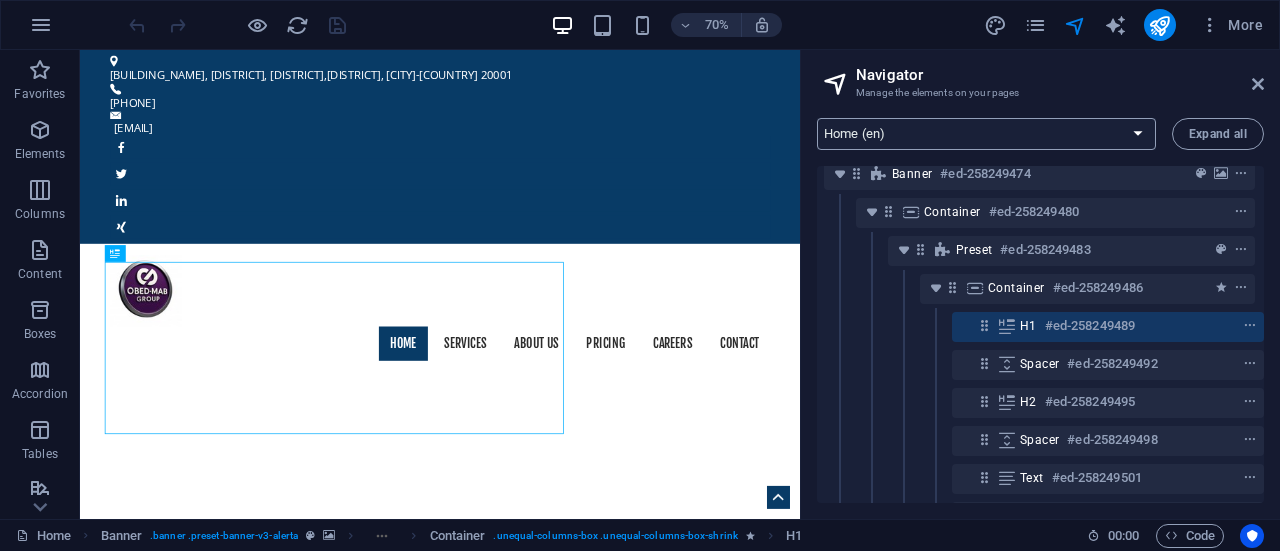 select on "5534670-en" 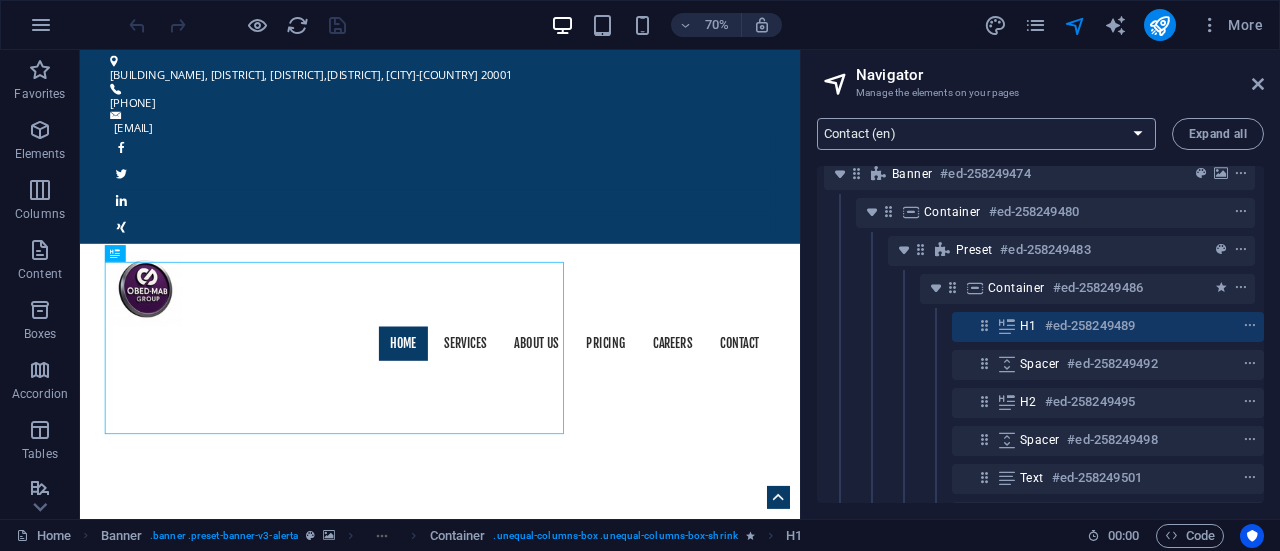 click on "Home  (en) Services  (en) About us  (en) Price  (en) Careers  (en) Contact  (en) Our Profile  (en) Privacy  (en) Home  (fr) Home  (es)" at bounding box center (986, 134) 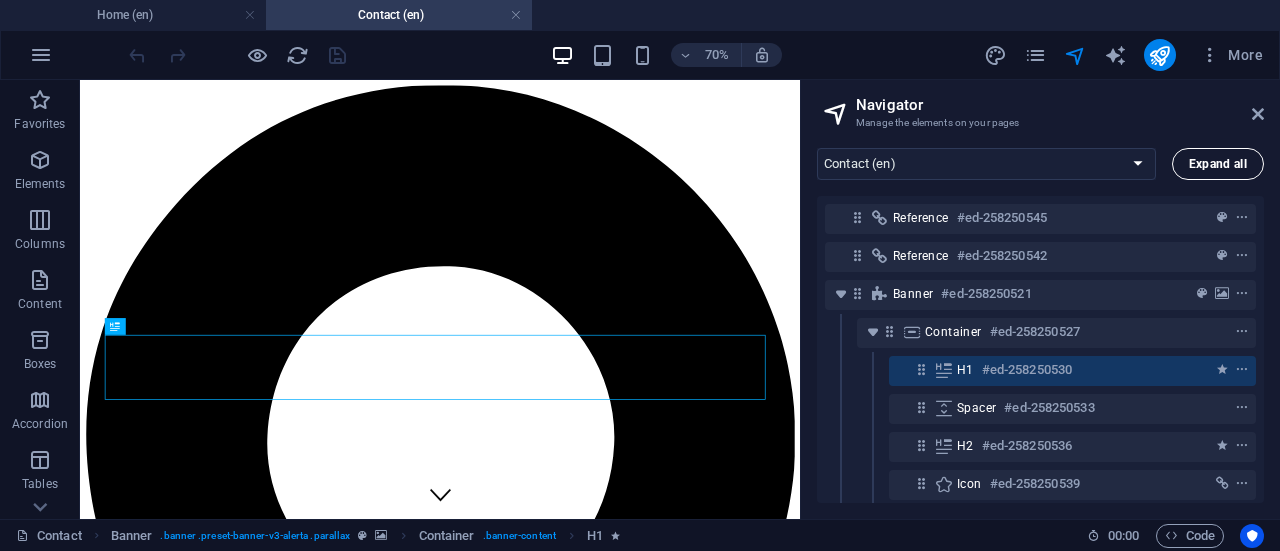 scroll, scrollTop: 0, scrollLeft: 0, axis: both 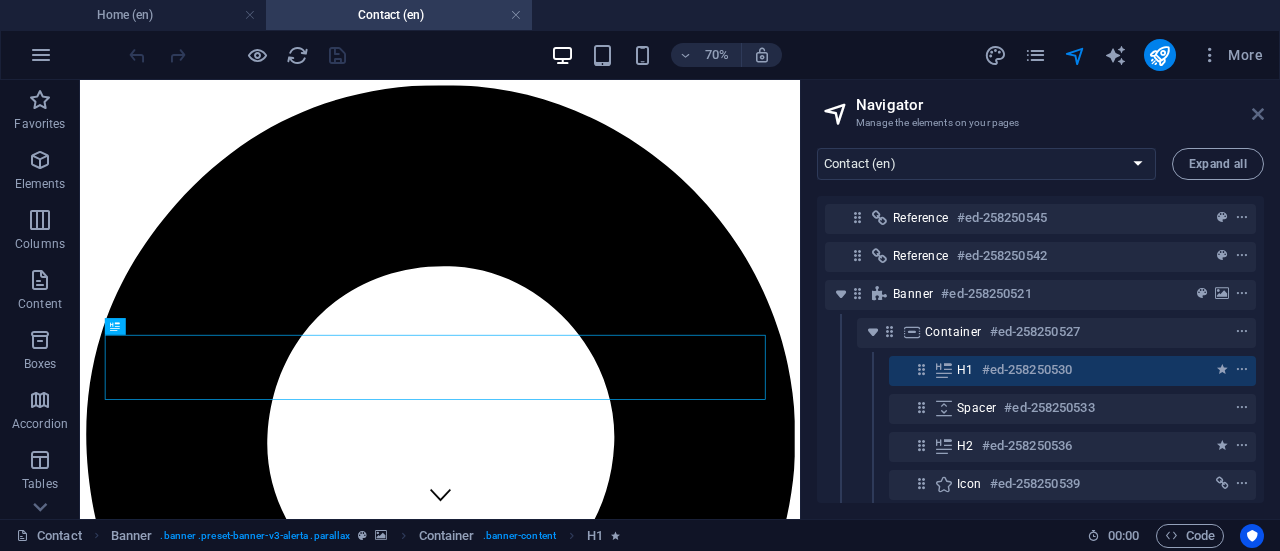 click at bounding box center (1258, 114) 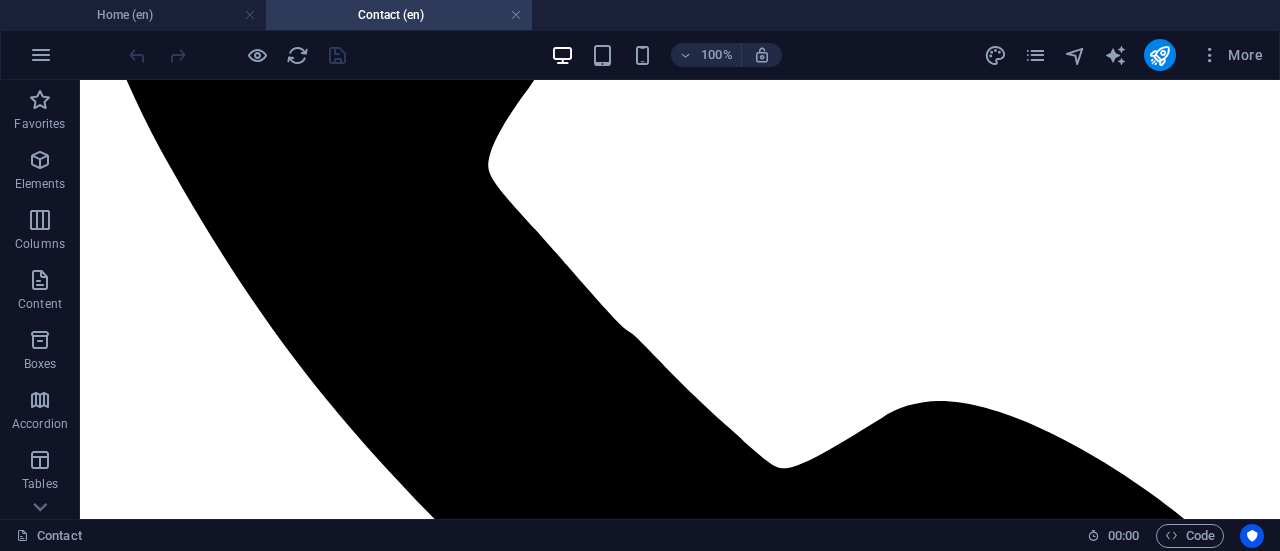 scroll, scrollTop: 2240, scrollLeft: 0, axis: vertical 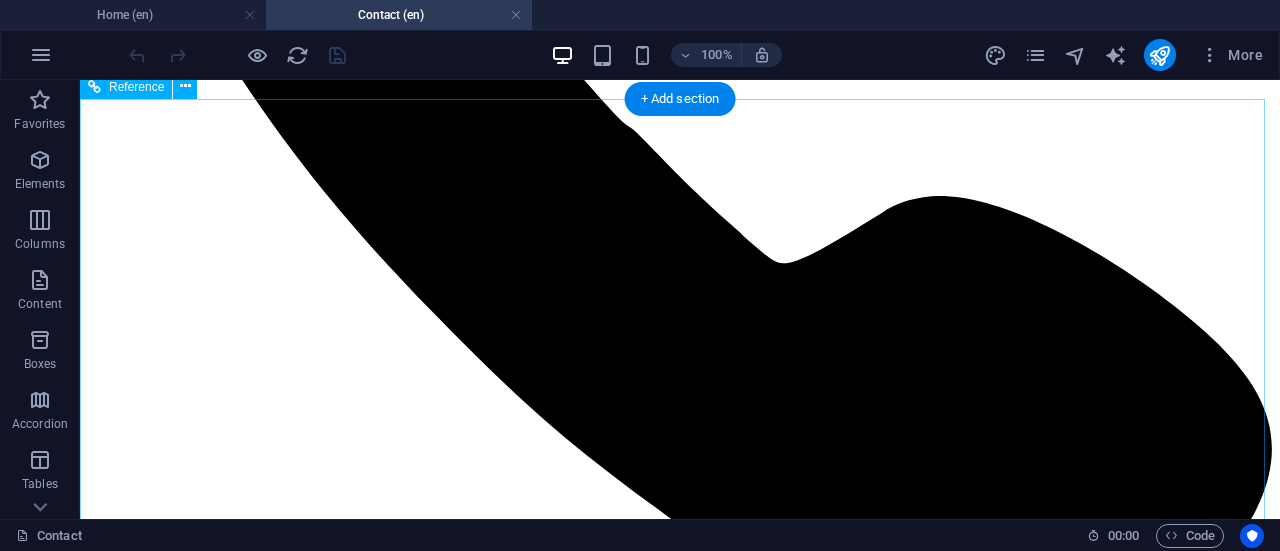 click on "WhatsApp:  +234 803 243 9373 Mobil:          +234 805 084 9413" at bounding box center (680, 11796) 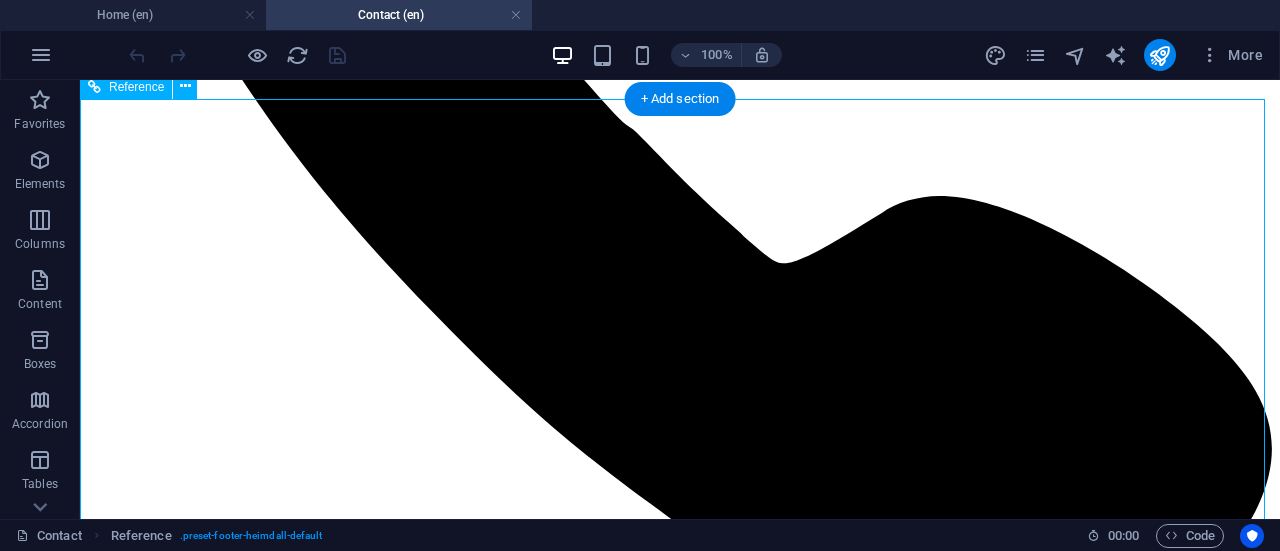 click on "WhatsApp:  +234 803 243 9373 Mobil:          +234 805 084 9413" at bounding box center [680, 11796] 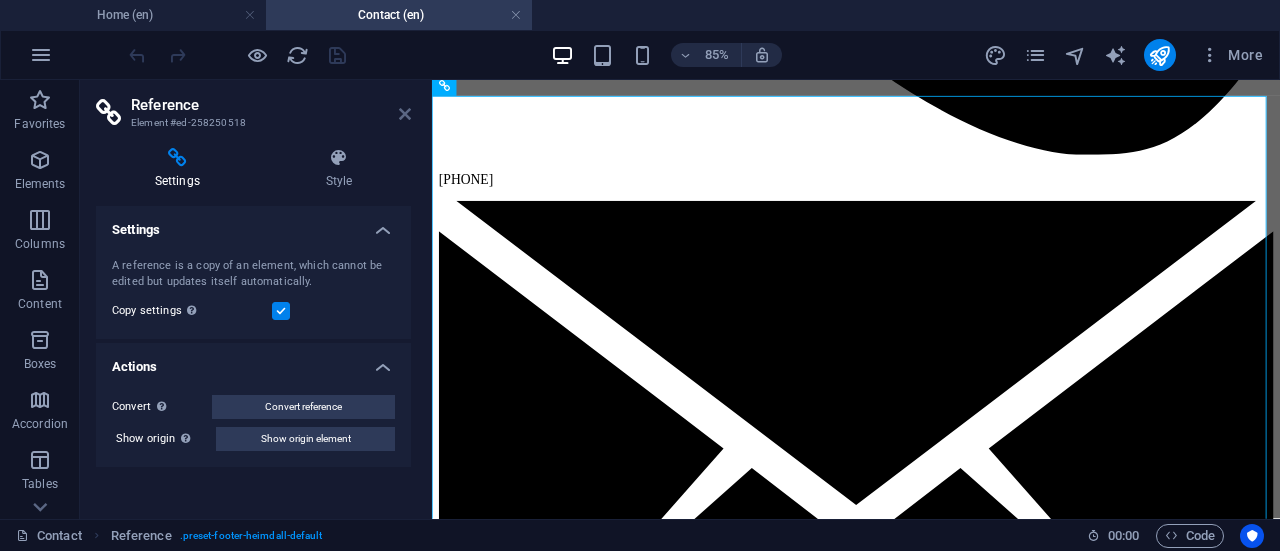 click at bounding box center [405, 114] 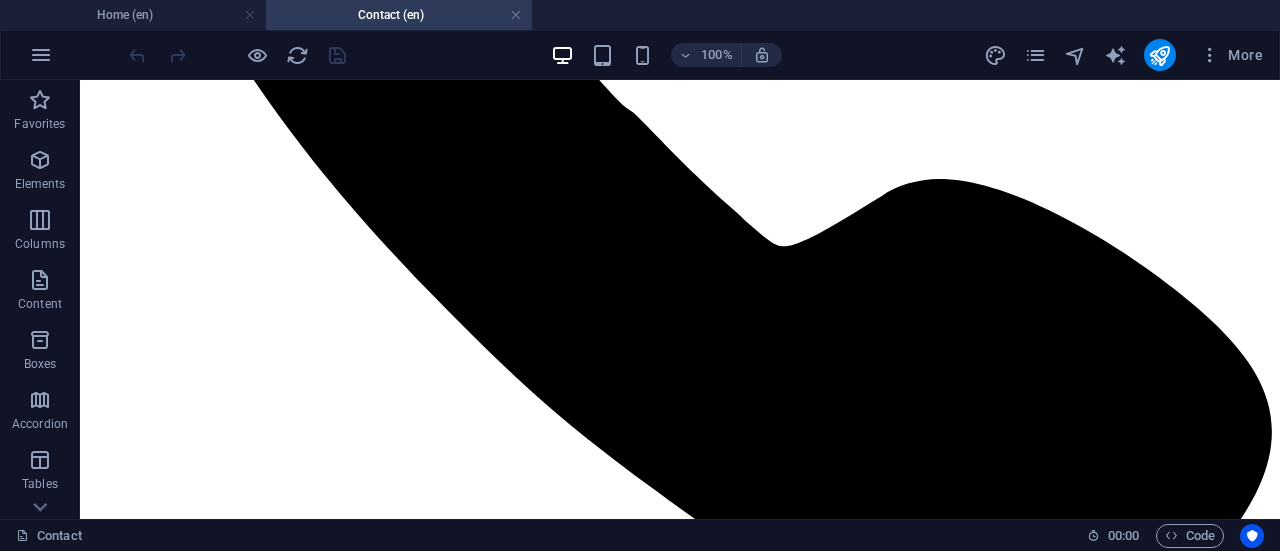 scroll, scrollTop: 2433, scrollLeft: 0, axis: vertical 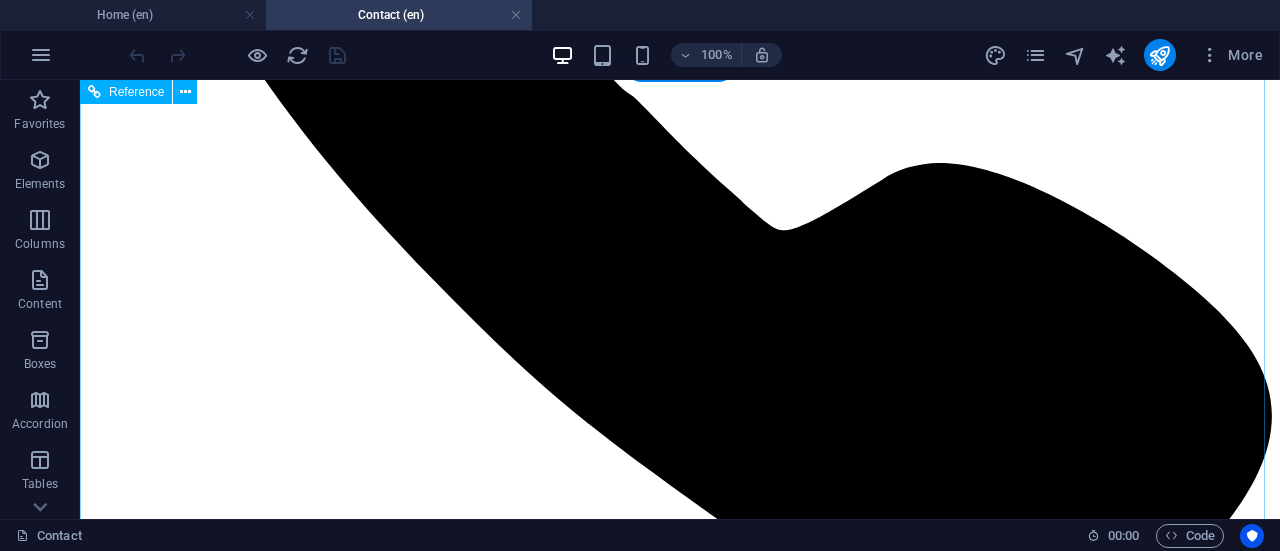 click on "WhatsApp:  +234 803 243 9373 Mobil:          +234 805 084 9413" at bounding box center (680, 11763) 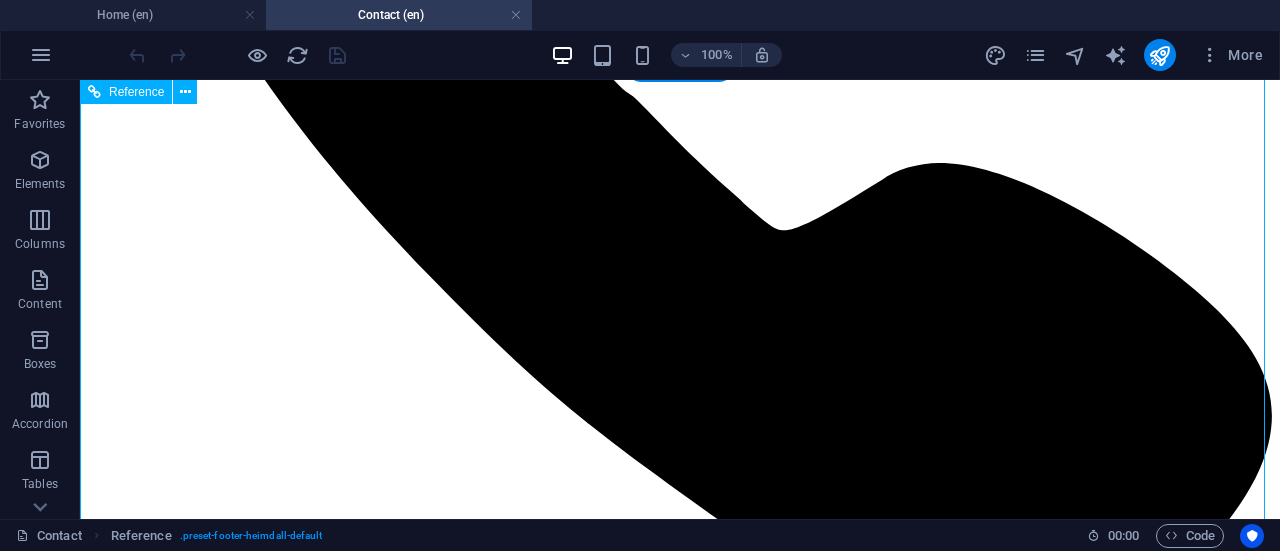 click on "WhatsApp:  +234 803 243 9373 Mobil:          +234 805 084 9413" at bounding box center (680, 11763) 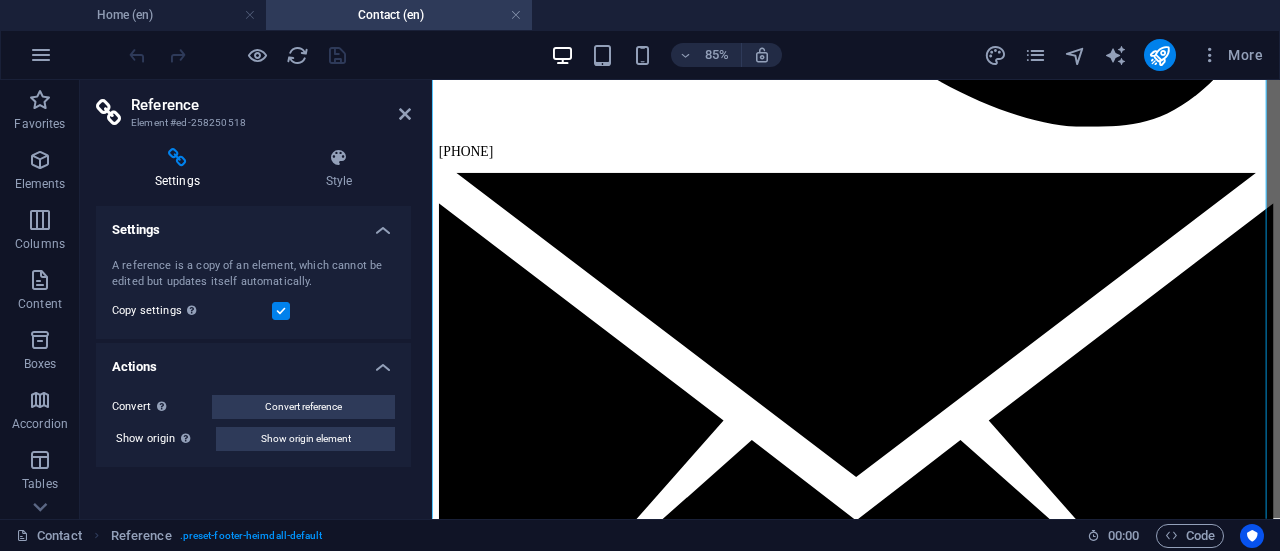 click at bounding box center [177, 158] 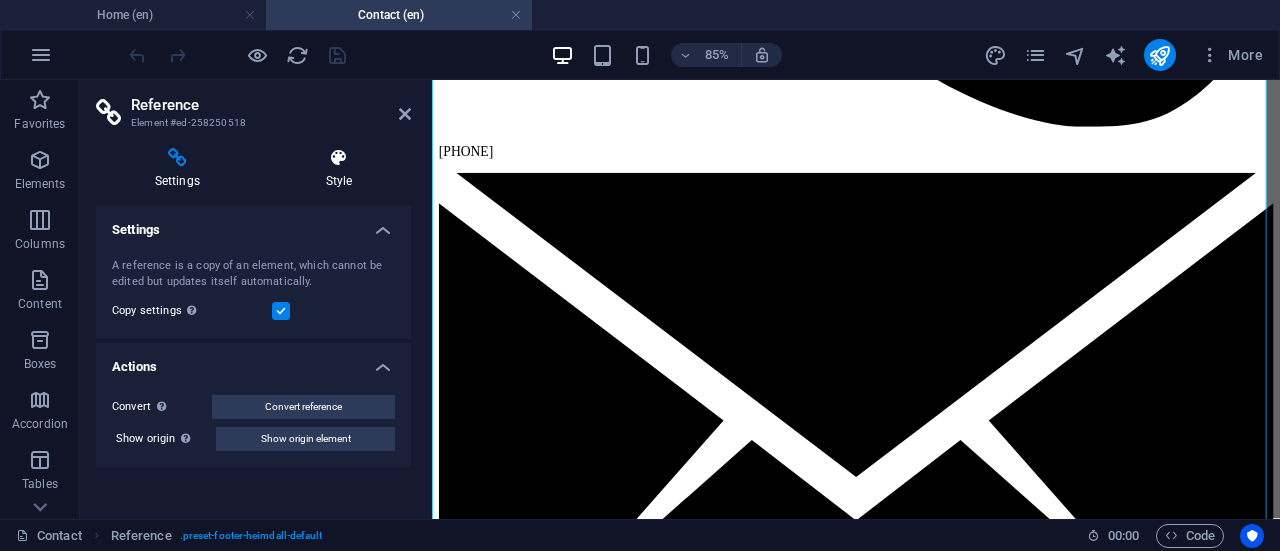 click at bounding box center (339, 158) 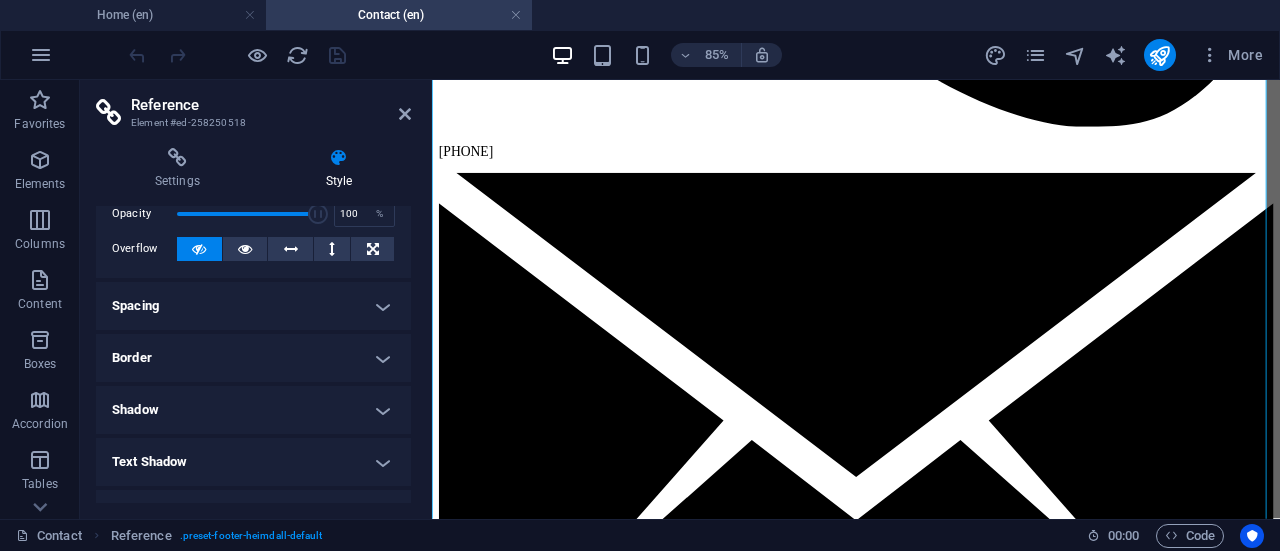 scroll, scrollTop: 0, scrollLeft: 0, axis: both 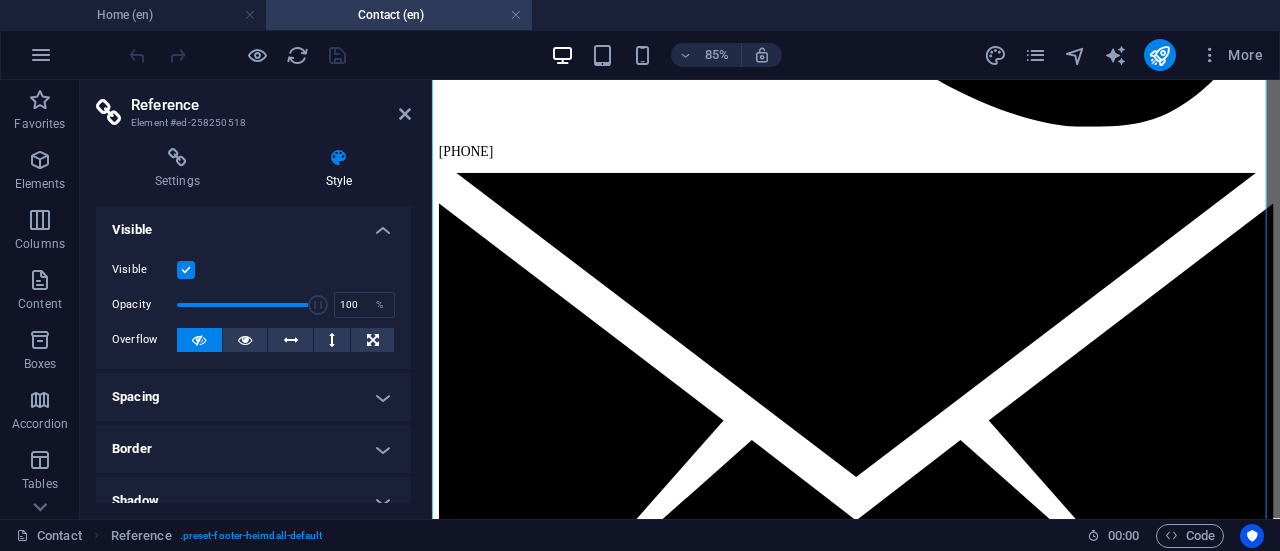 drag, startPoint x: 409, startPoint y: 235, endPoint x: 5, endPoint y: 137, distance: 415.71625 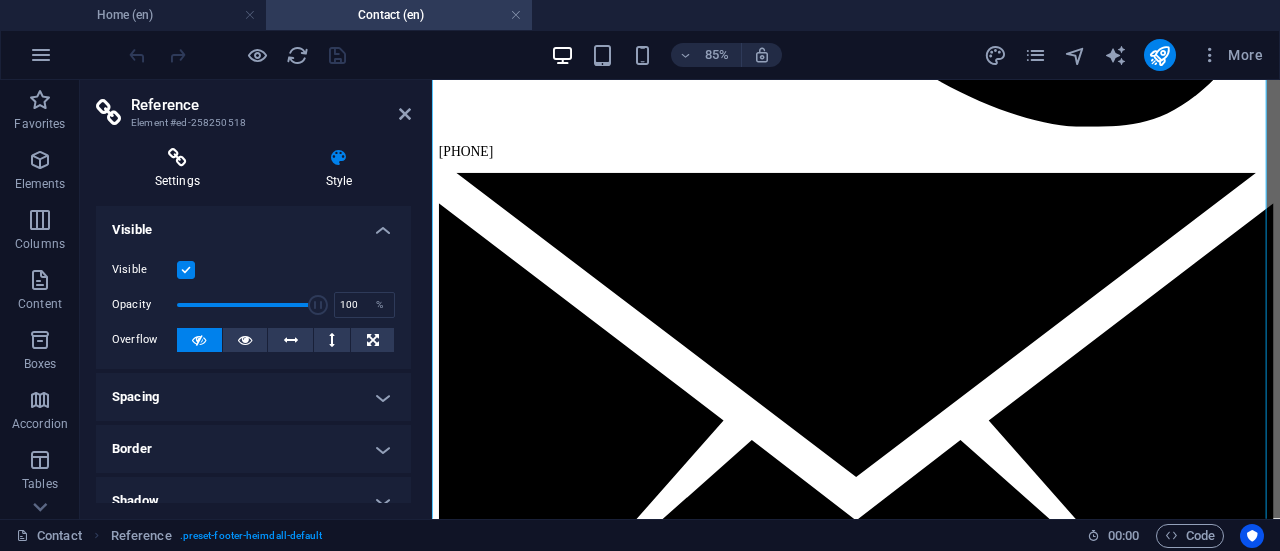 click at bounding box center (177, 158) 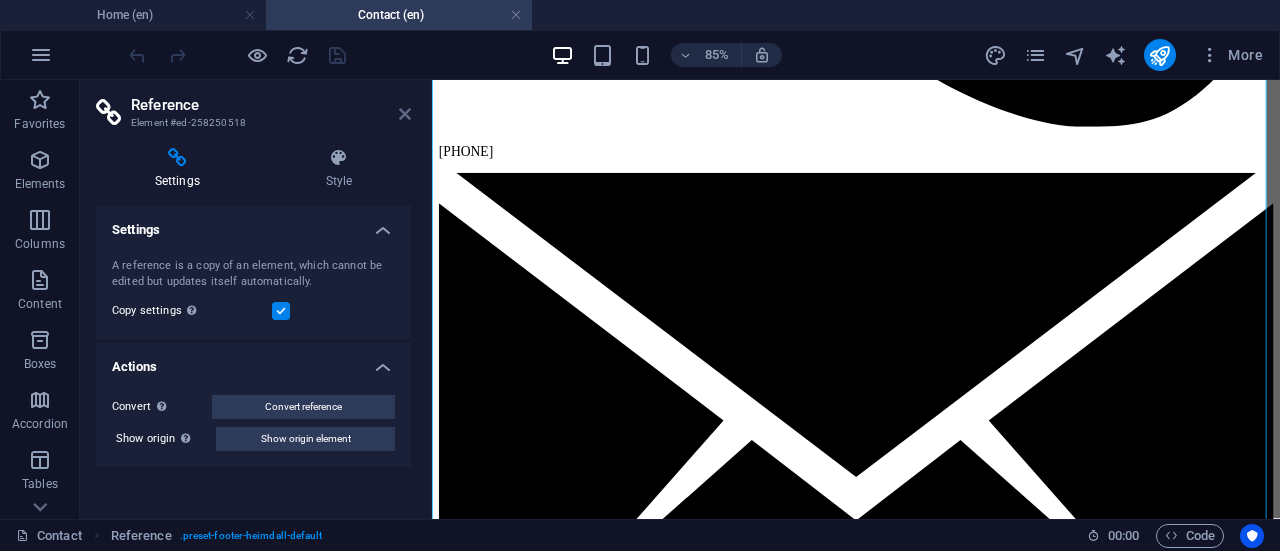 click at bounding box center [405, 114] 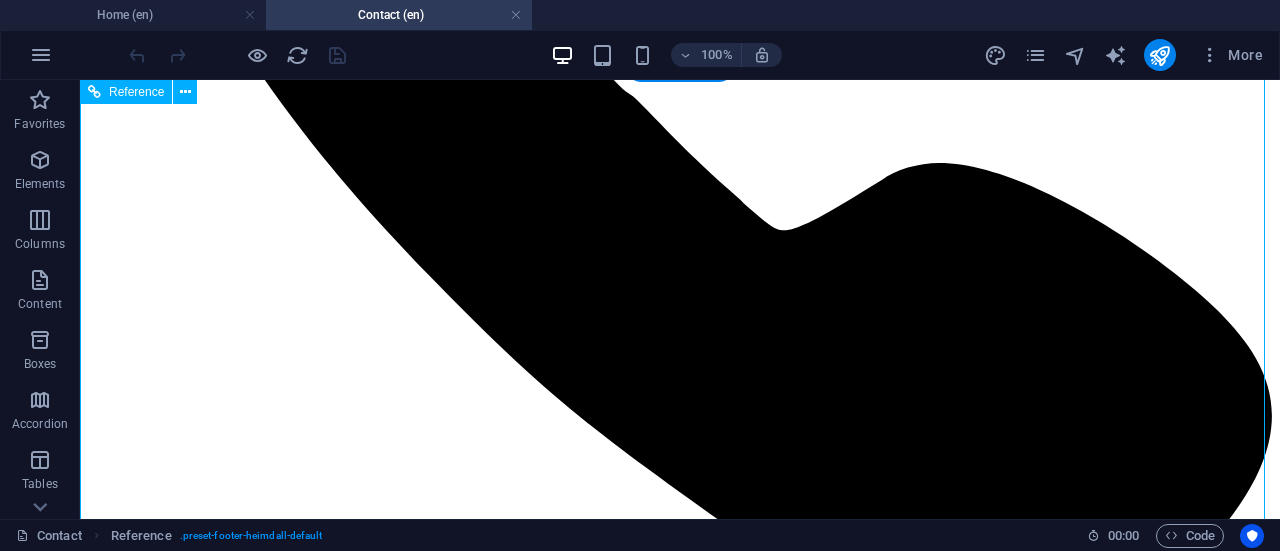 click on "WhatsApp:  +234 803 243 9373 Mobil:          +234 805 084 9413" at bounding box center [680, 11763] 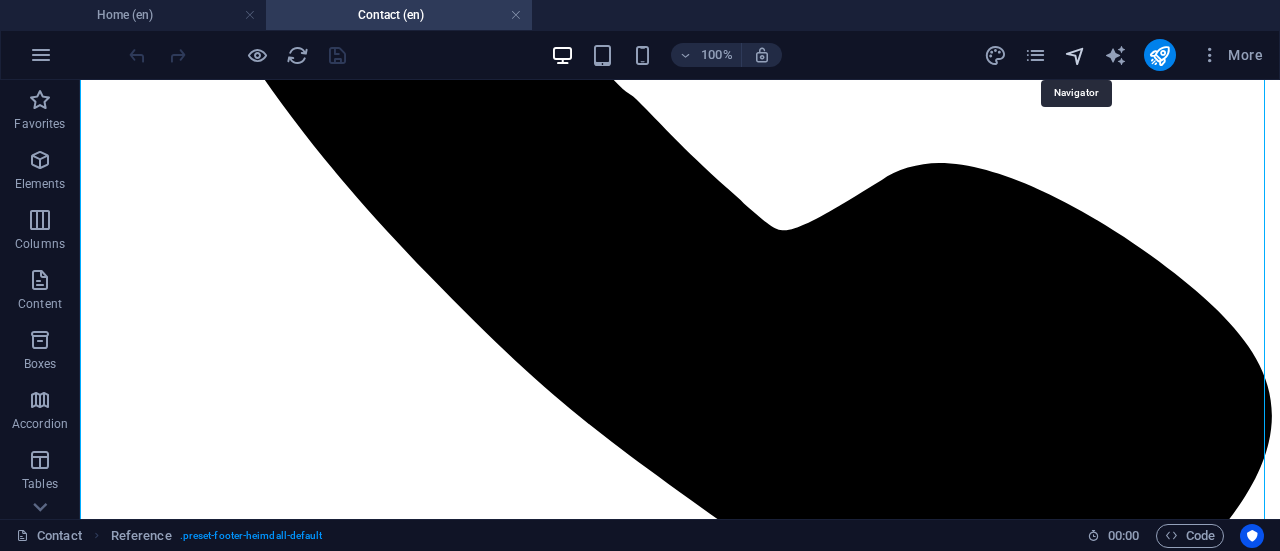 click at bounding box center [1075, 55] 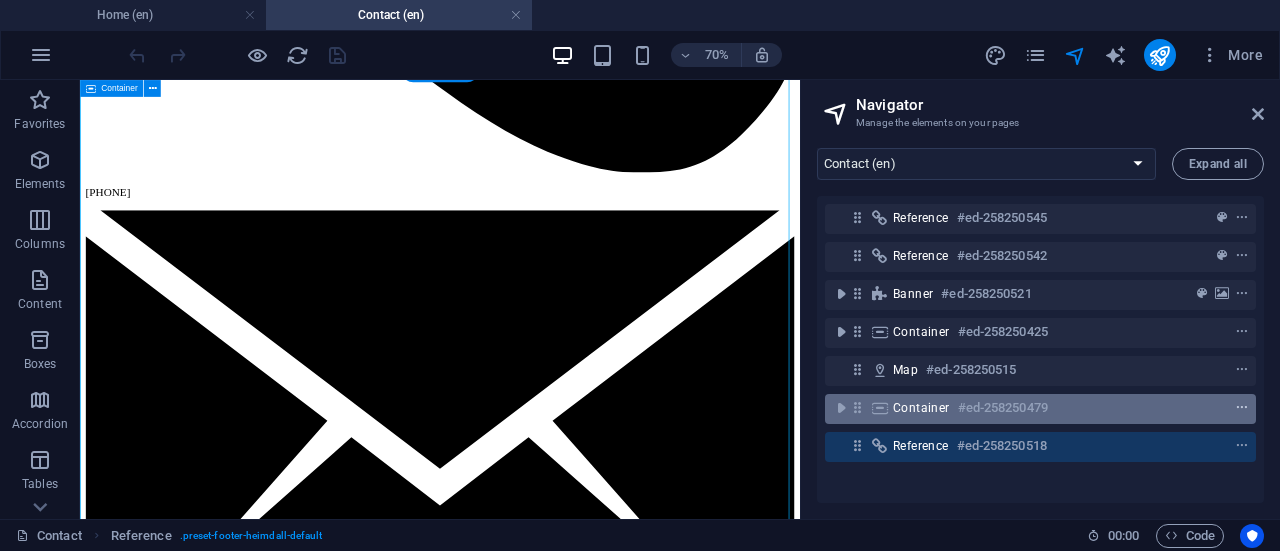 click at bounding box center [1242, 408] 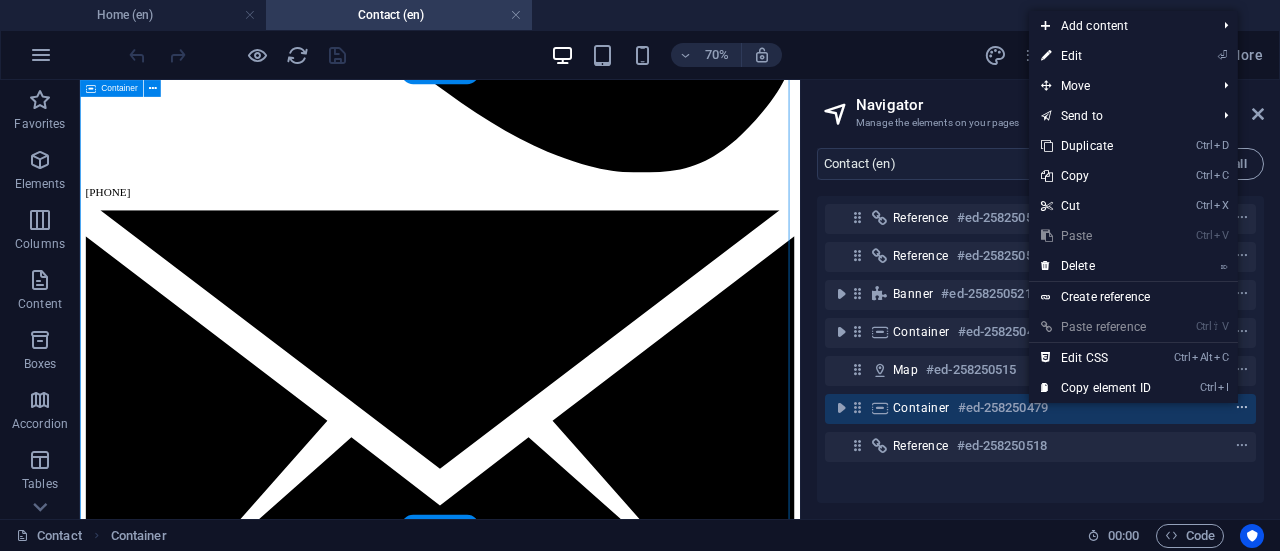 scroll, scrollTop: 1780, scrollLeft: 0, axis: vertical 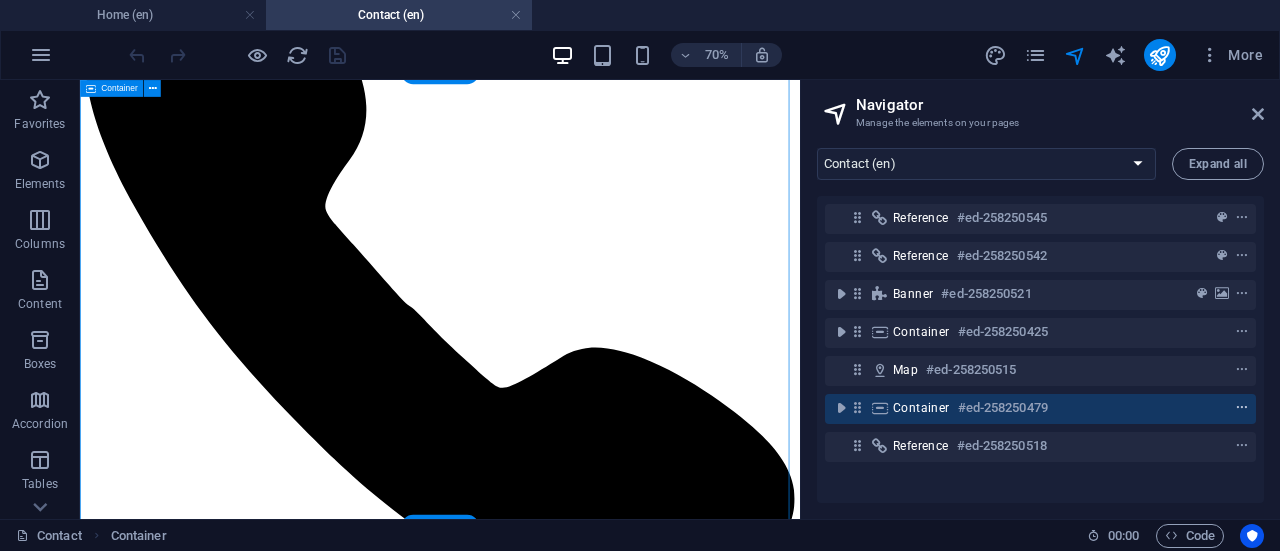 click at bounding box center [1242, 408] 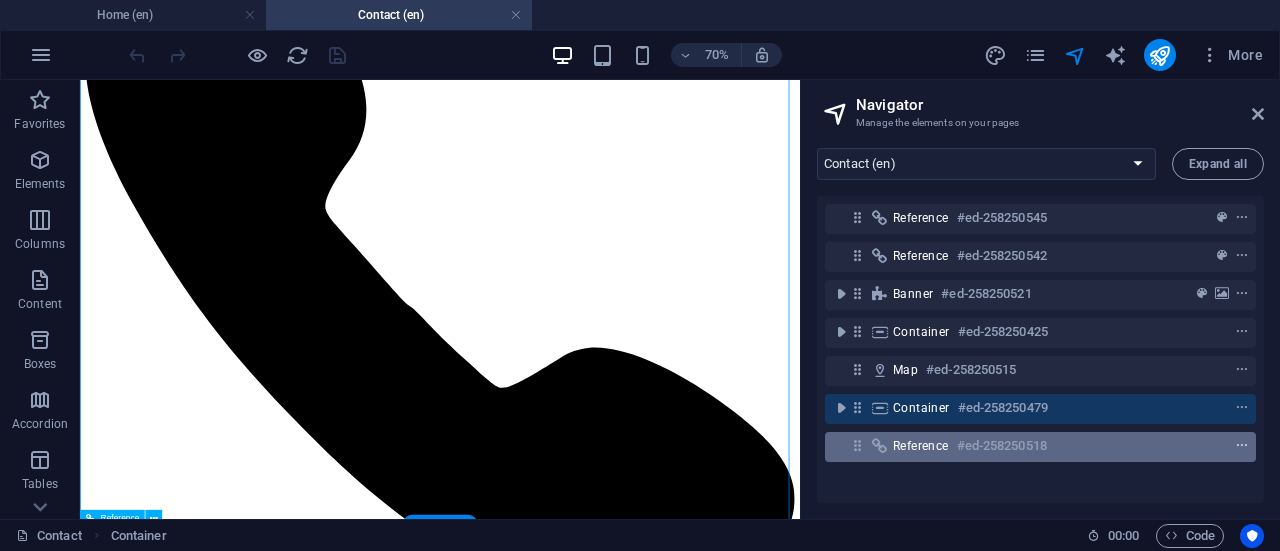 click at bounding box center [1242, 446] 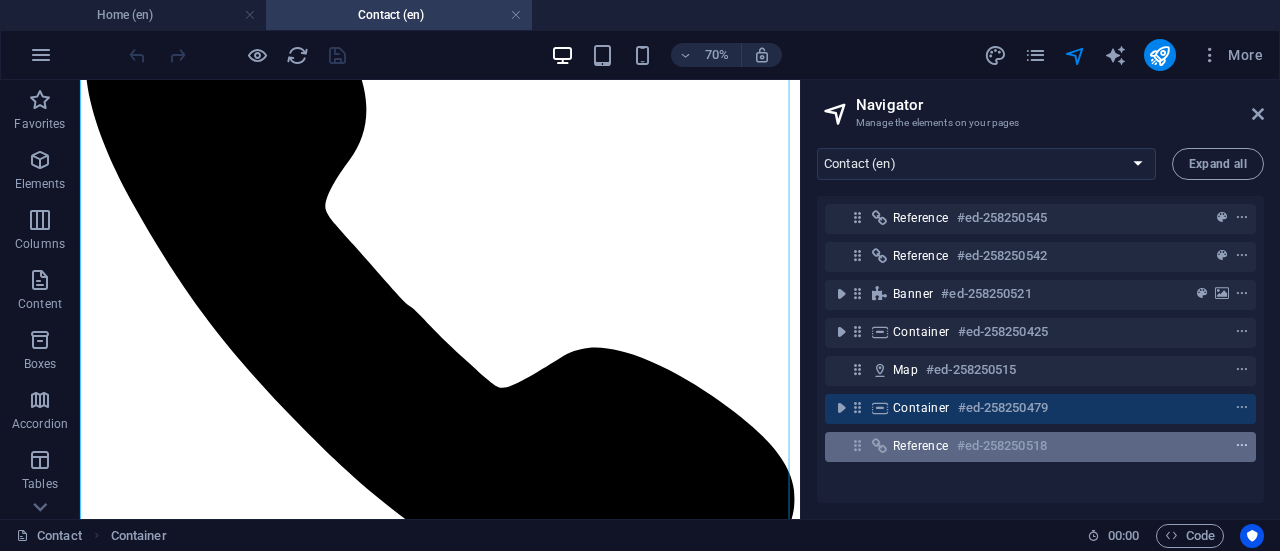 scroll, scrollTop: 2508, scrollLeft: 0, axis: vertical 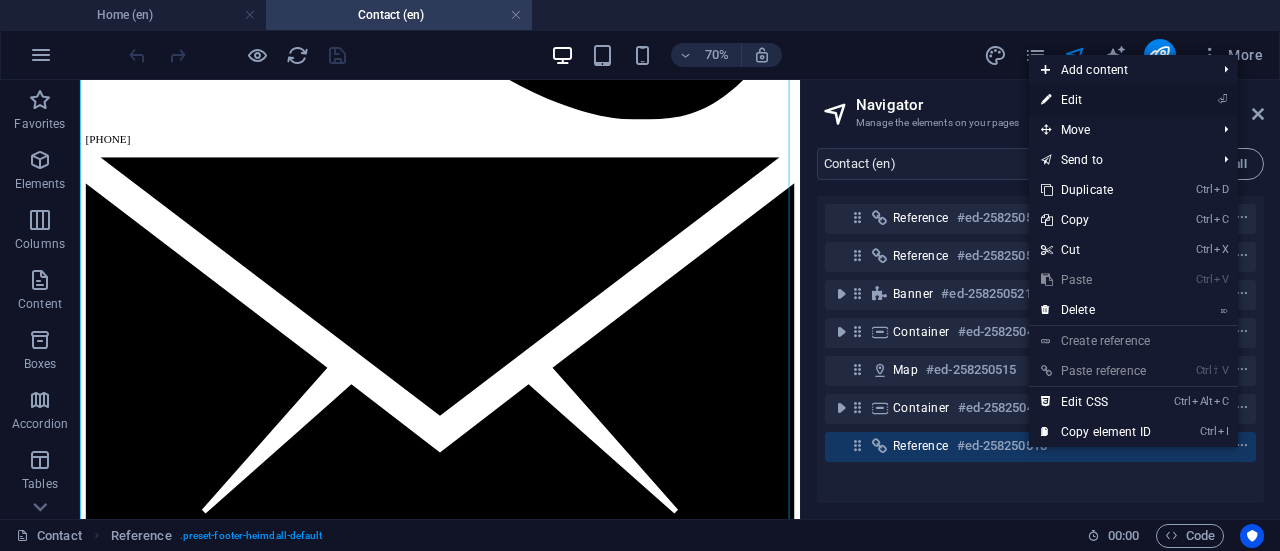 click on "⏎  Edit" at bounding box center (1096, 100) 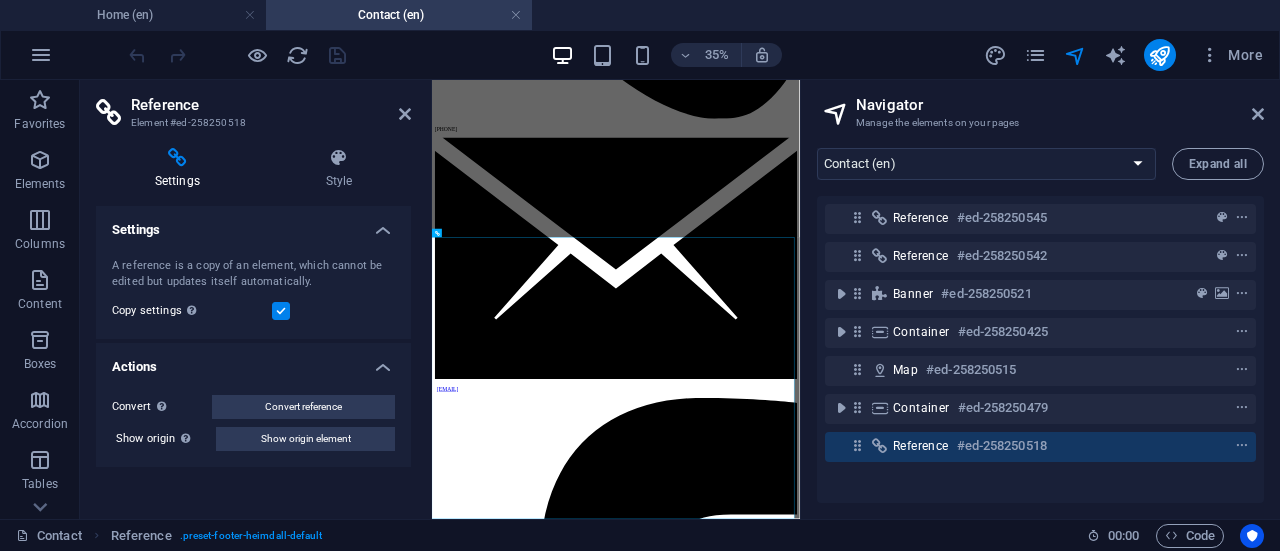 scroll, scrollTop: 1968, scrollLeft: 0, axis: vertical 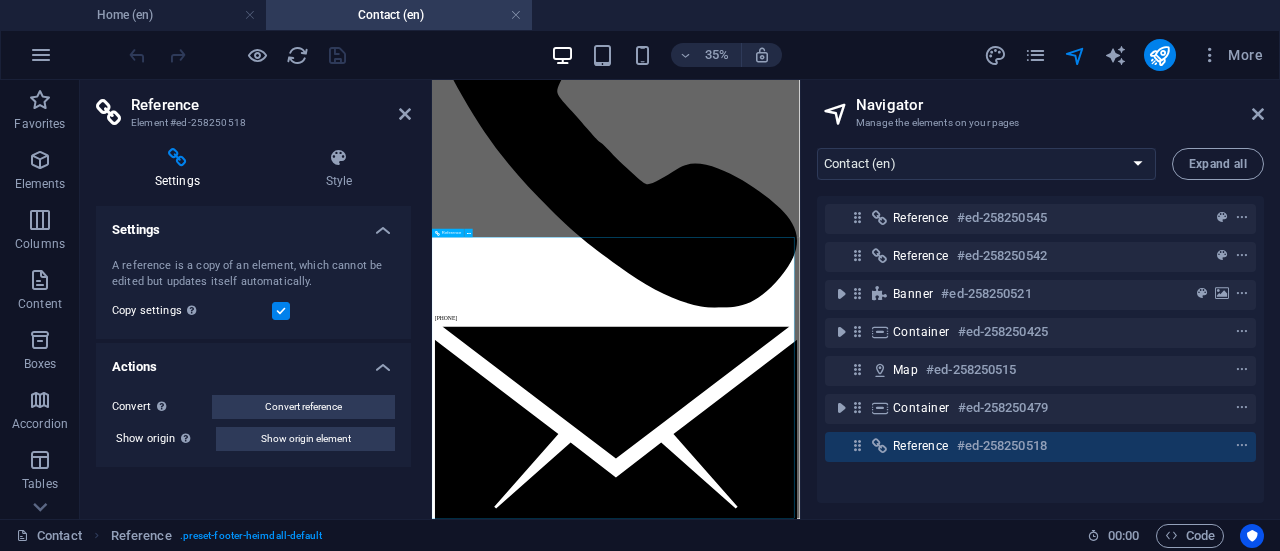 click on "WhatsApp:  +234 803 243 9373 Mobil:          +234 805 084 9413" at bounding box center [957, 11467] 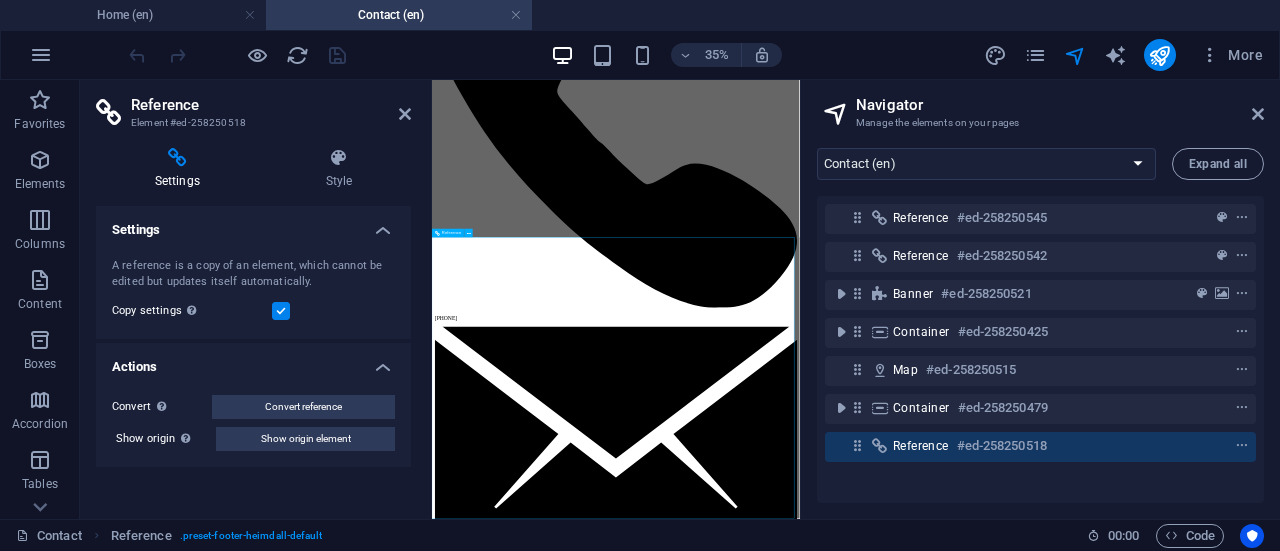 click on "WhatsApp:  +234 803 243 9373 Mobil:          +234 805 084 9413" at bounding box center [957, 11467] 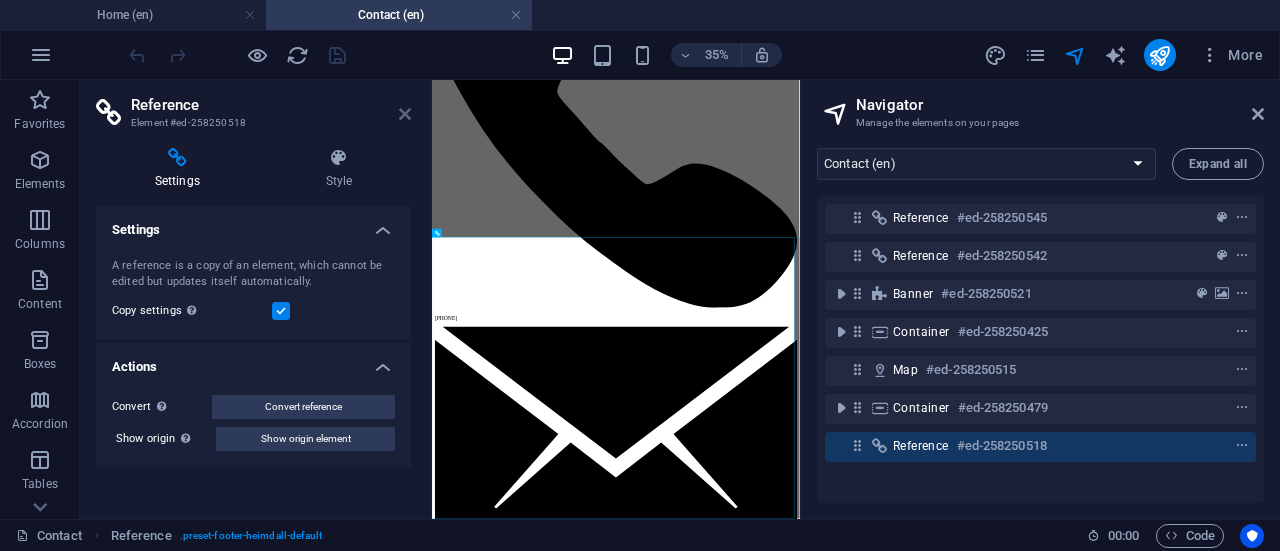 click at bounding box center (405, 114) 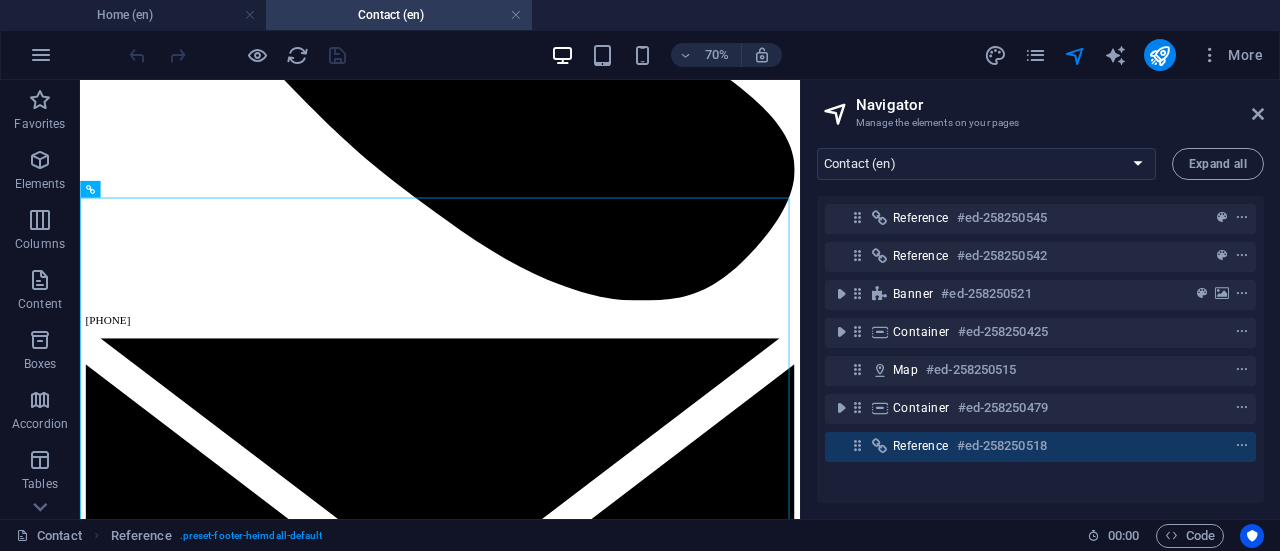 scroll, scrollTop: 2256, scrollLeft: 0, axis: vertical 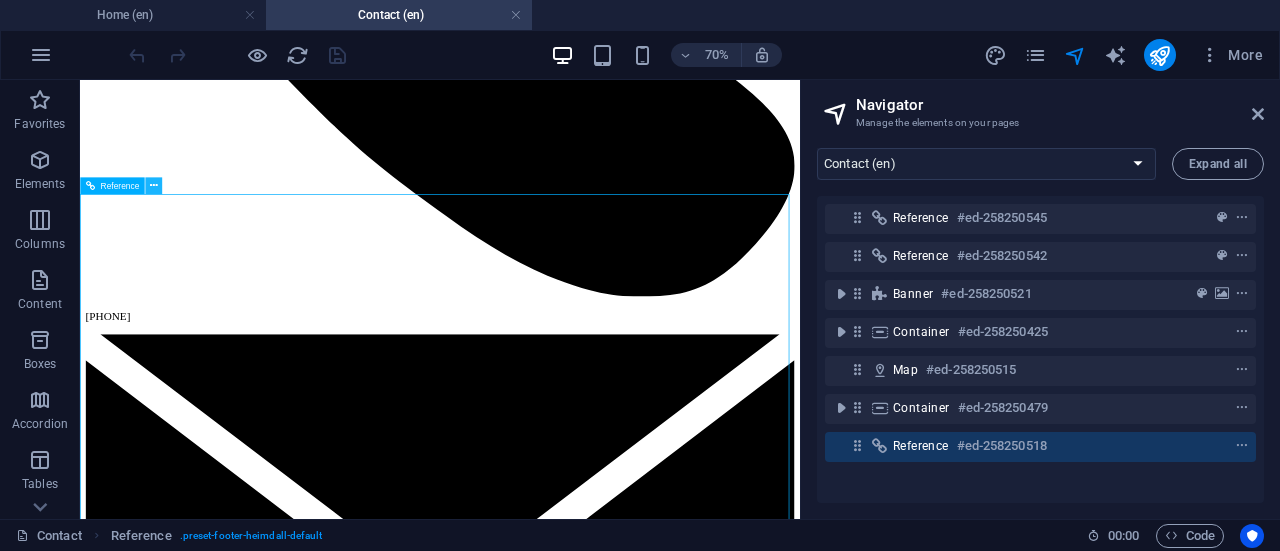 click at bounding box center (154, 185) 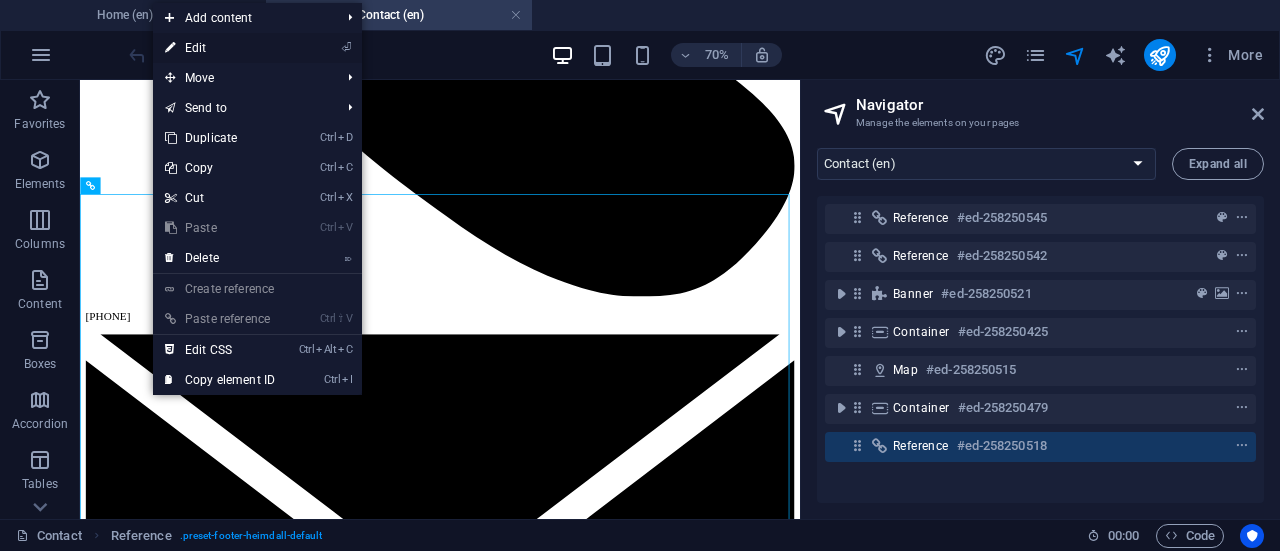click on "⏎  Edit" at bounding box center [220, 48] 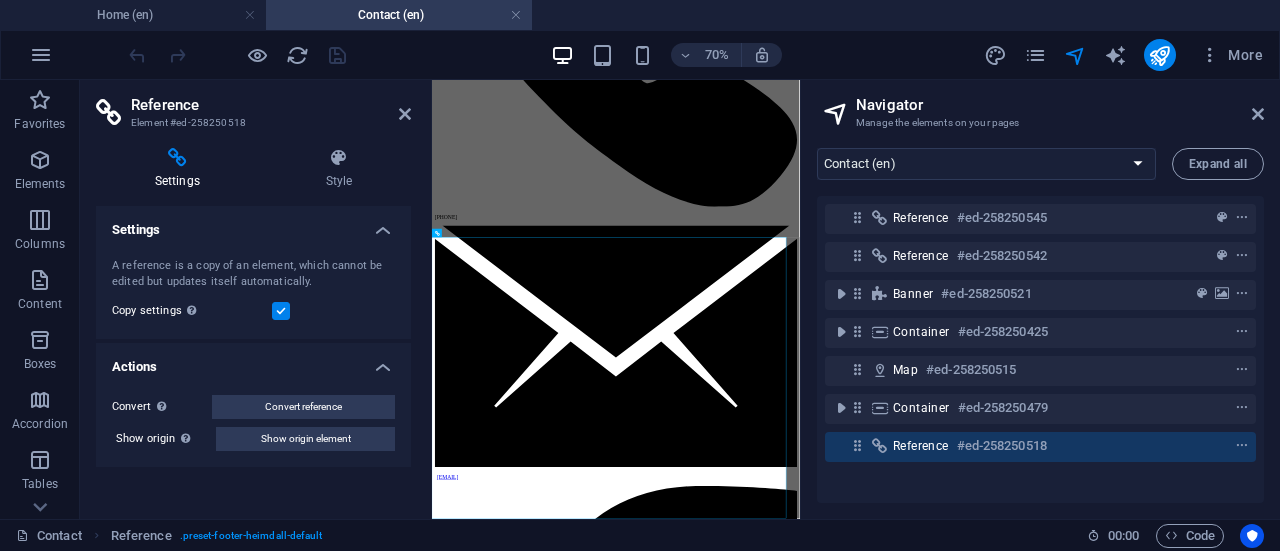 scroll, scrollTop: 1968, scrollLeft: 0, axis: vertical 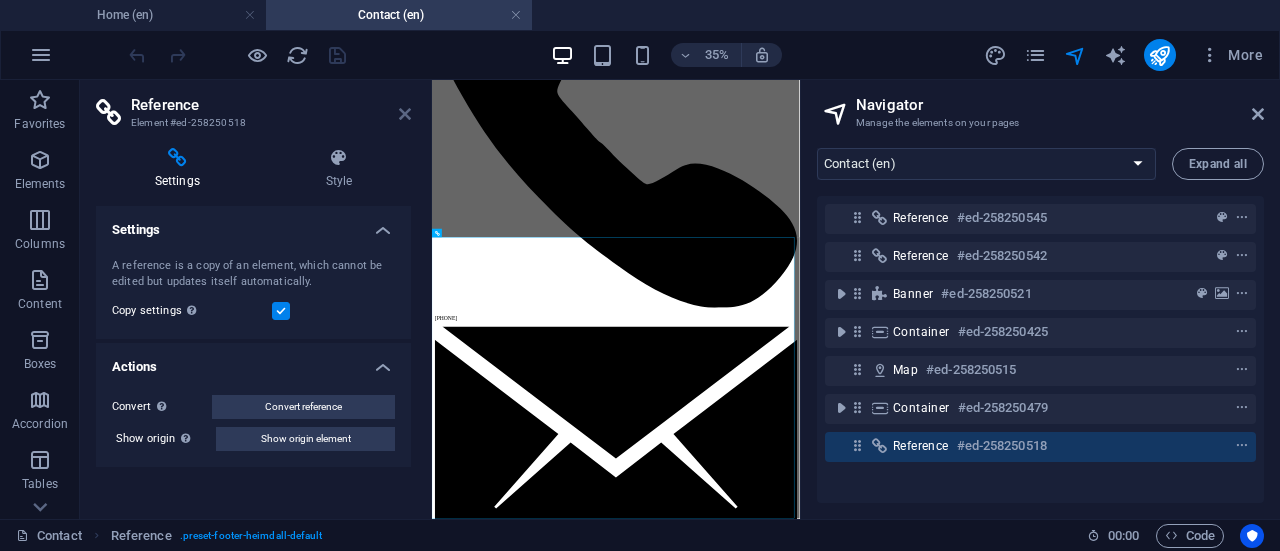 click at bounding box center [405, 114] 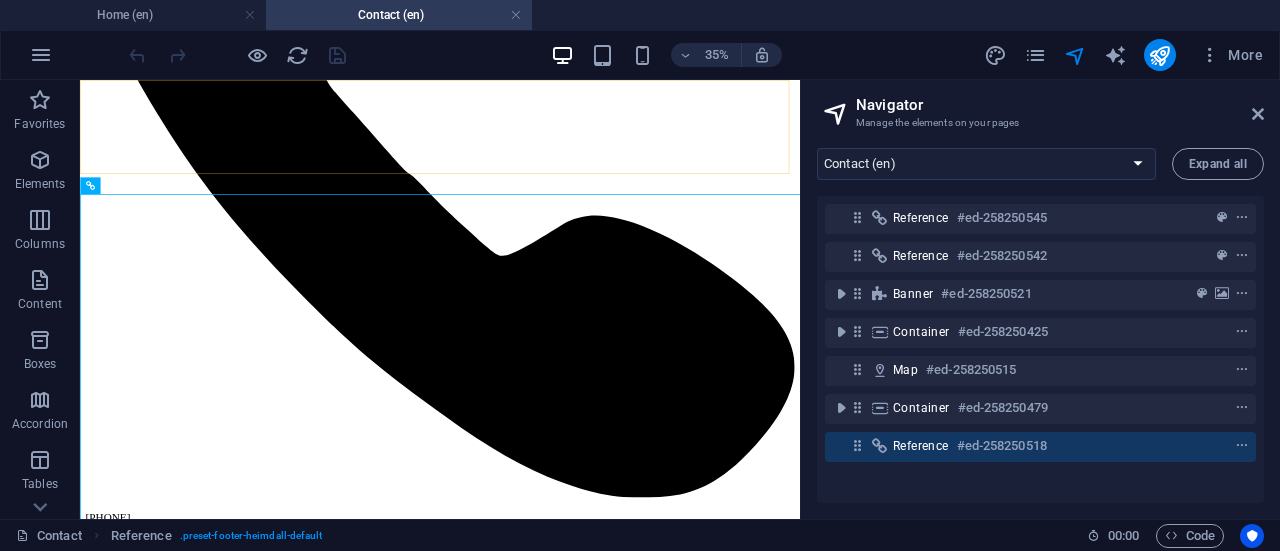 scroll, scrollTop: 2256, scrollLeft: 0, axis: vertical 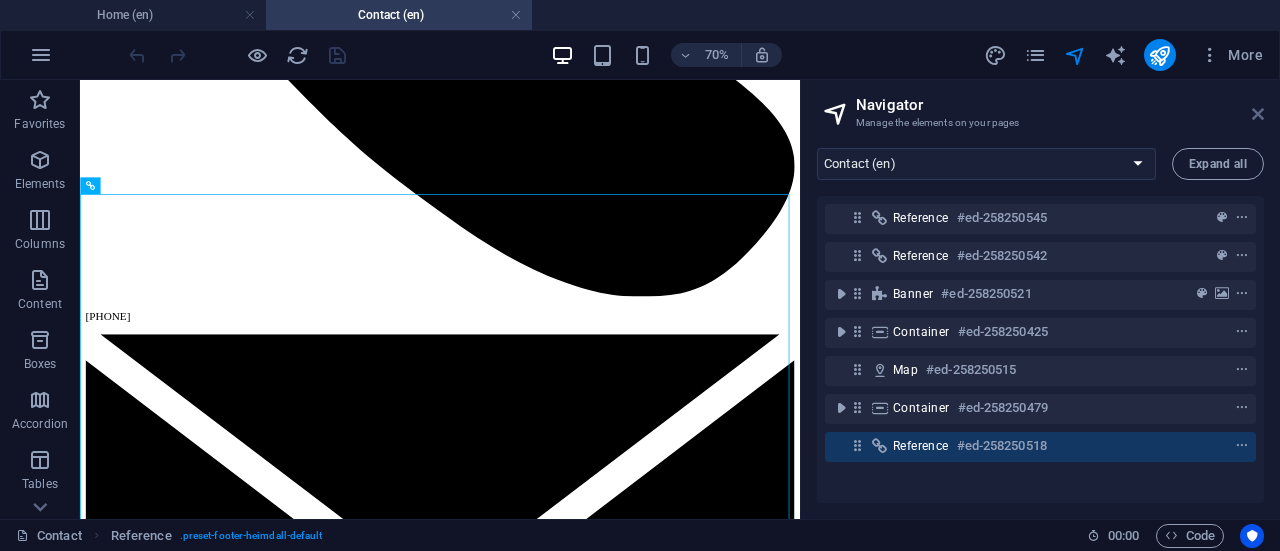 click at bounding box center (1258, 114) 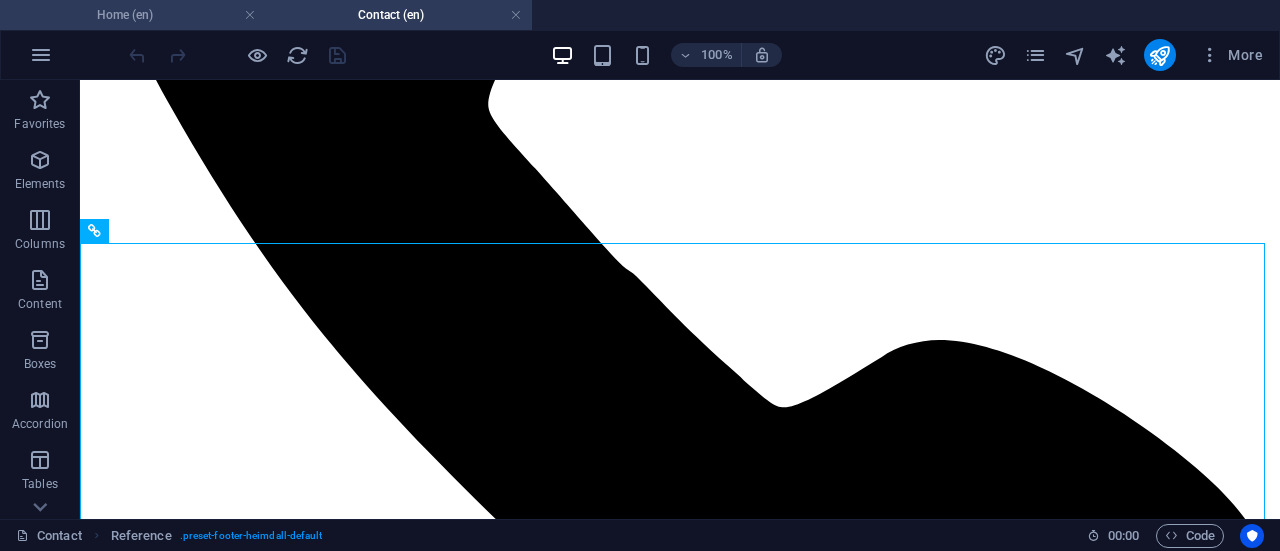 click on "Home (en)" at bounding box center (133, 15) 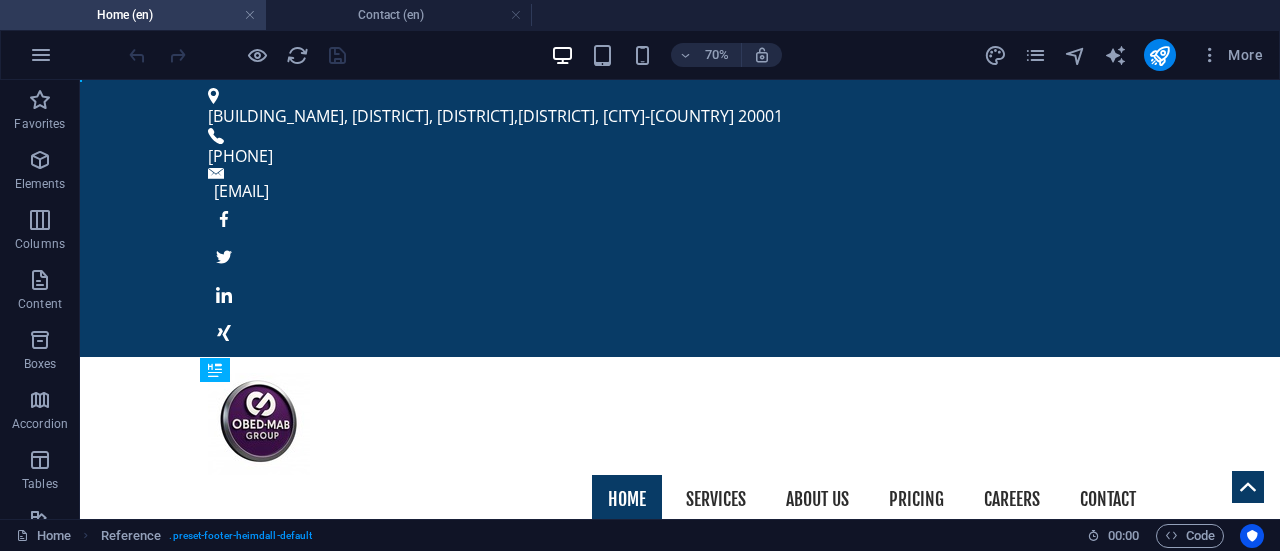 scroll, scrollTop: 0, scrollLeft: 0, axis: both 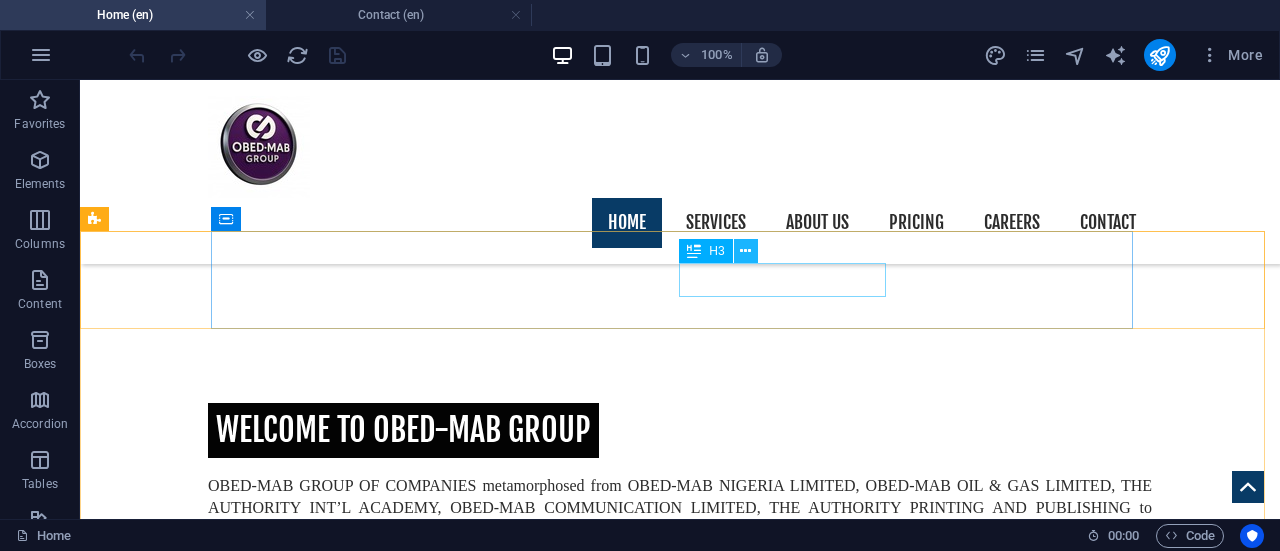 click at bounding box center [745, 251] 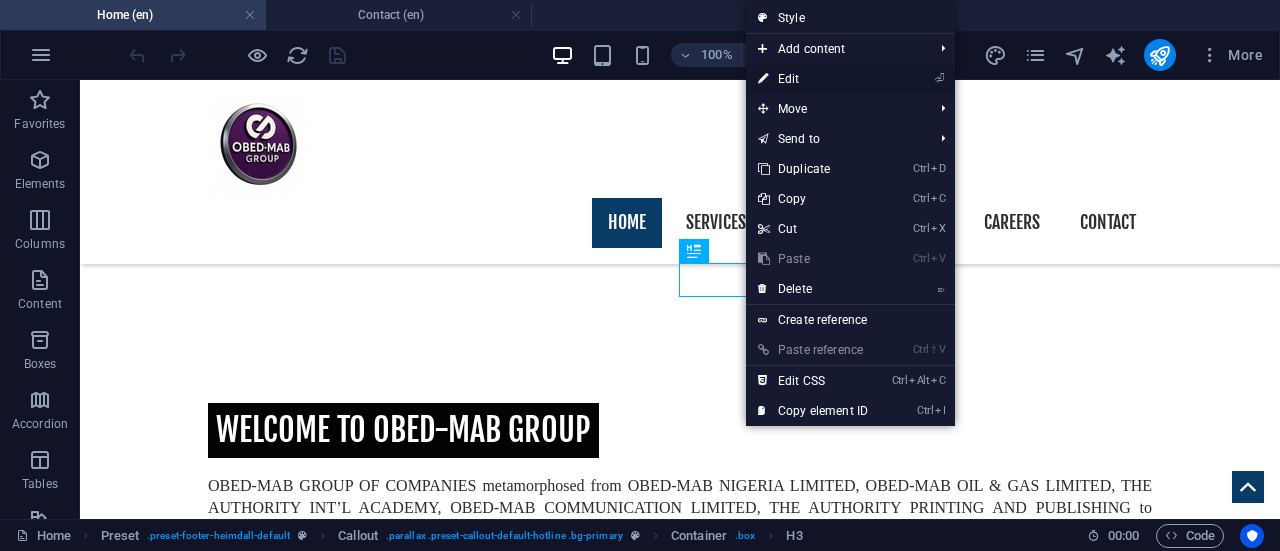 click on "⏎  Edit" at bounding box center (813, 79) 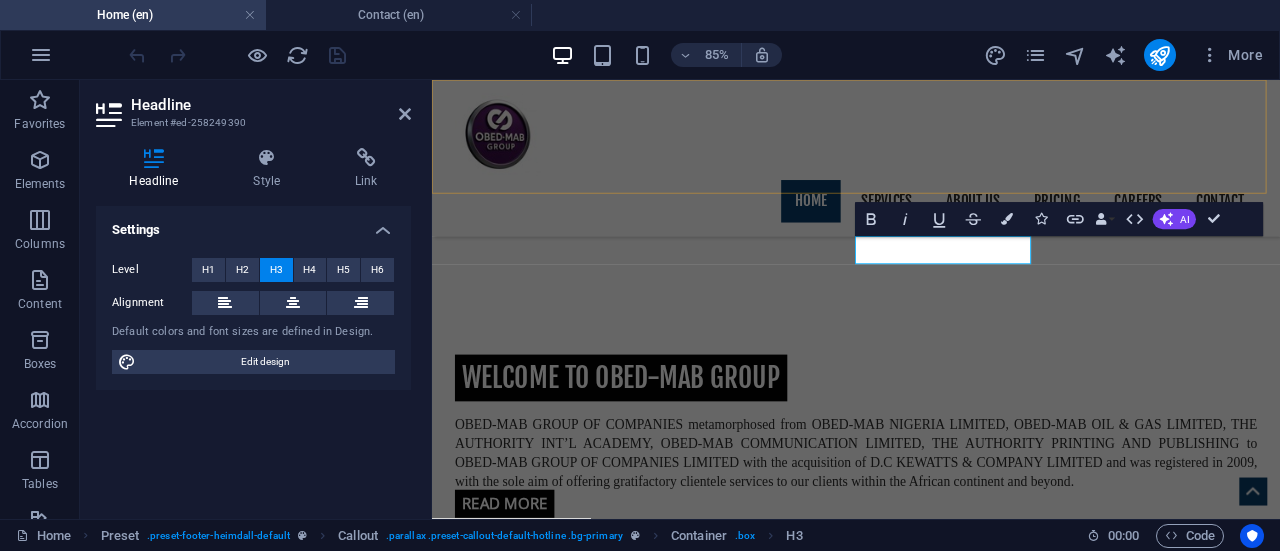 scroll, scrollTop: 2409, scrollLeft: 0, axis: vertical 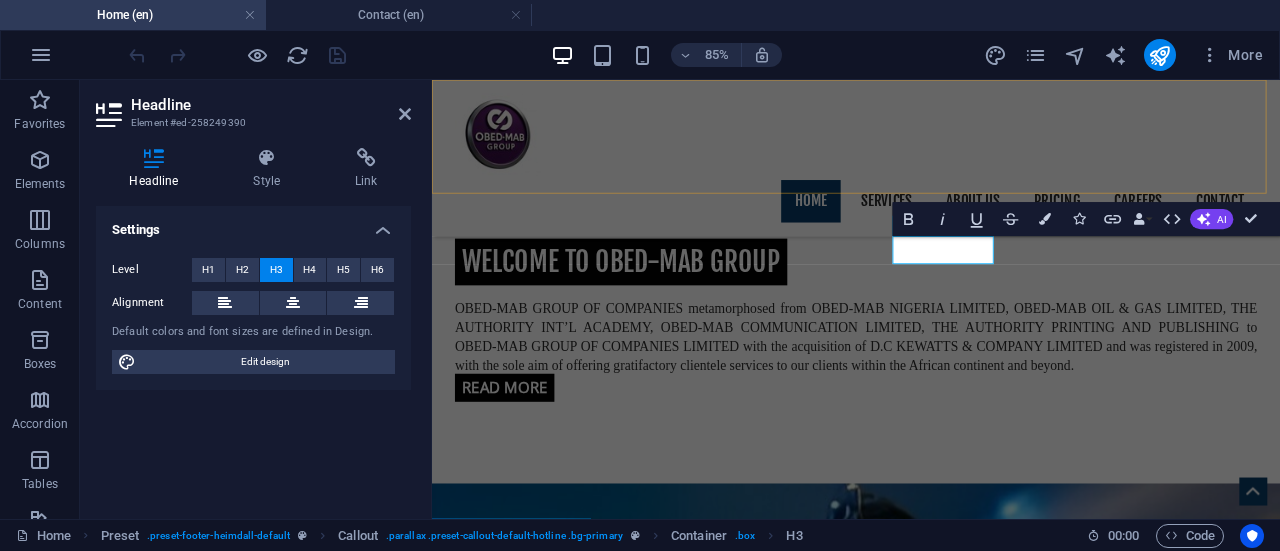 type 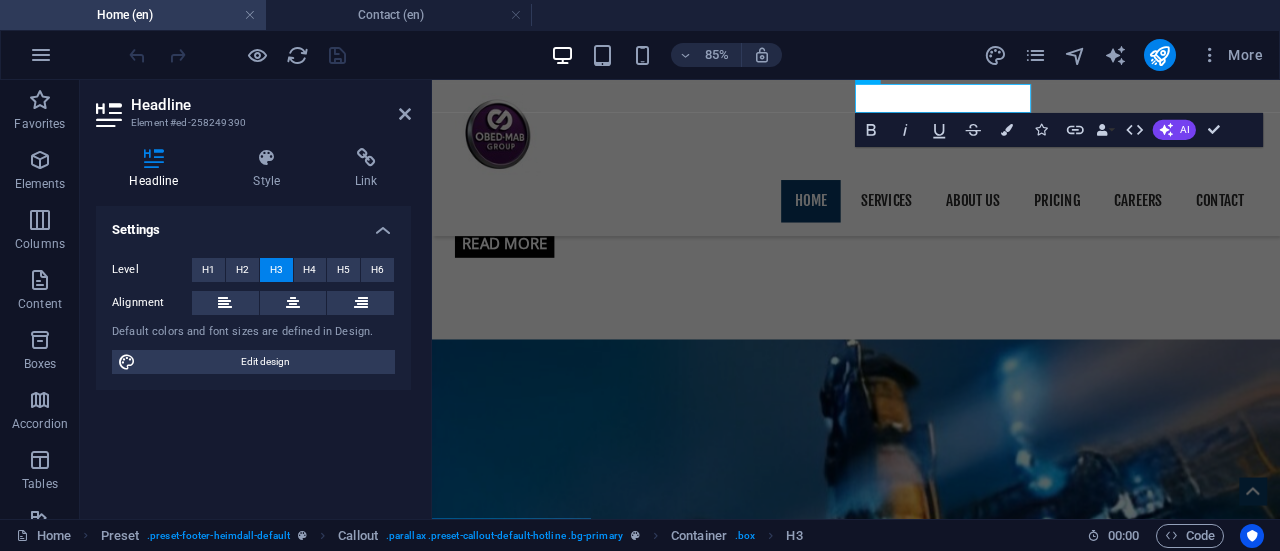 scroll, scrollTop: 2588, scrollLeft: 0, axis: vertical 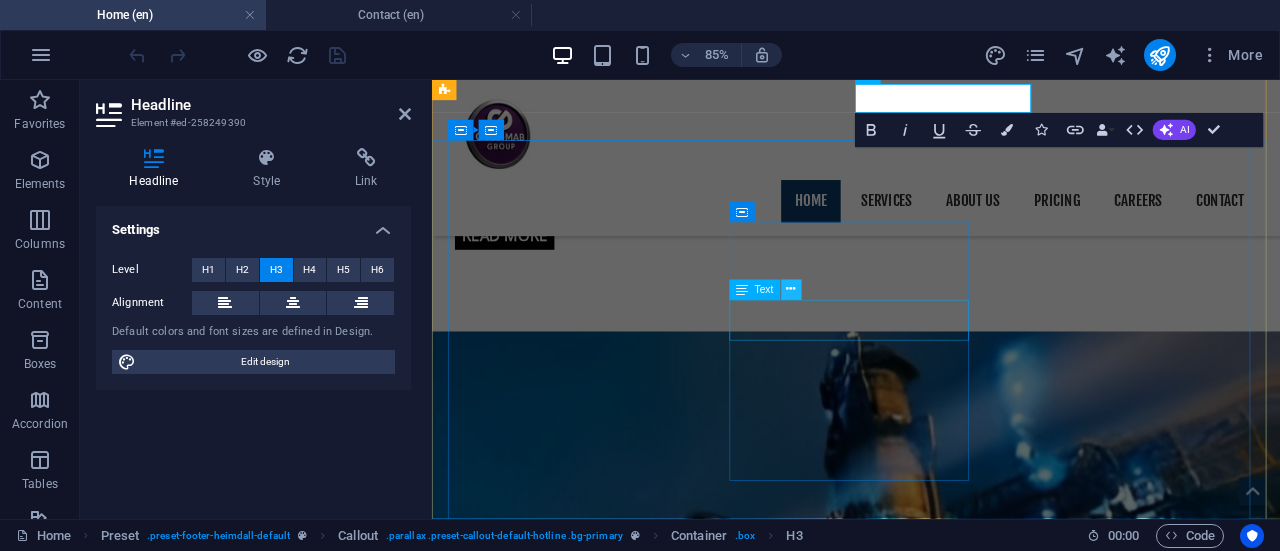 click at bounding box center [791, 290] 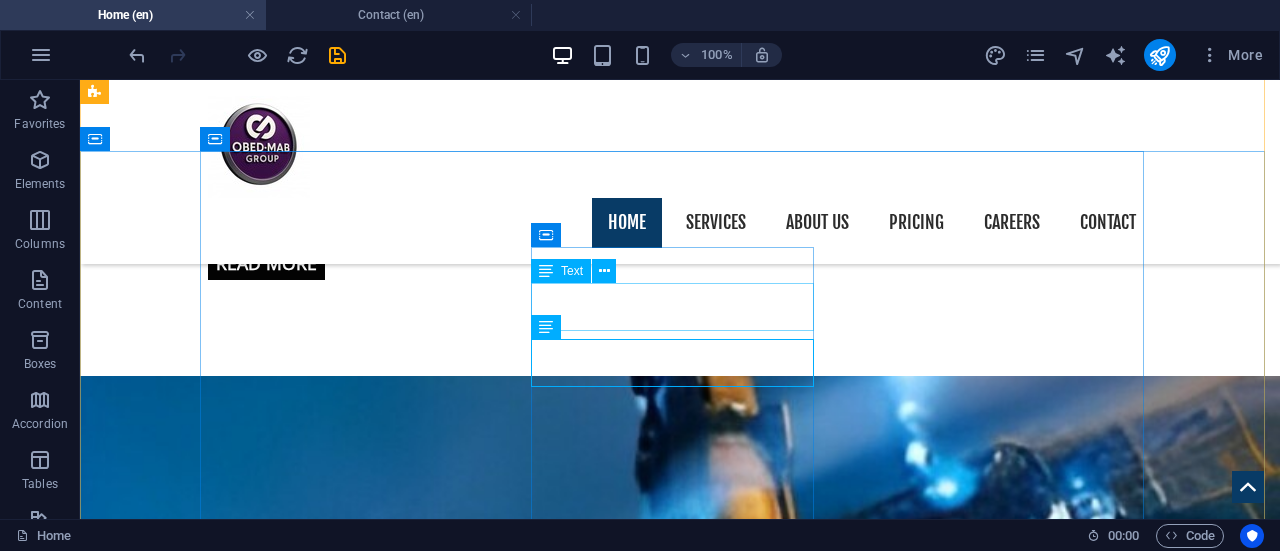 scroll, scrollTop: 2451, scrollLeft: 0, axis: vertical 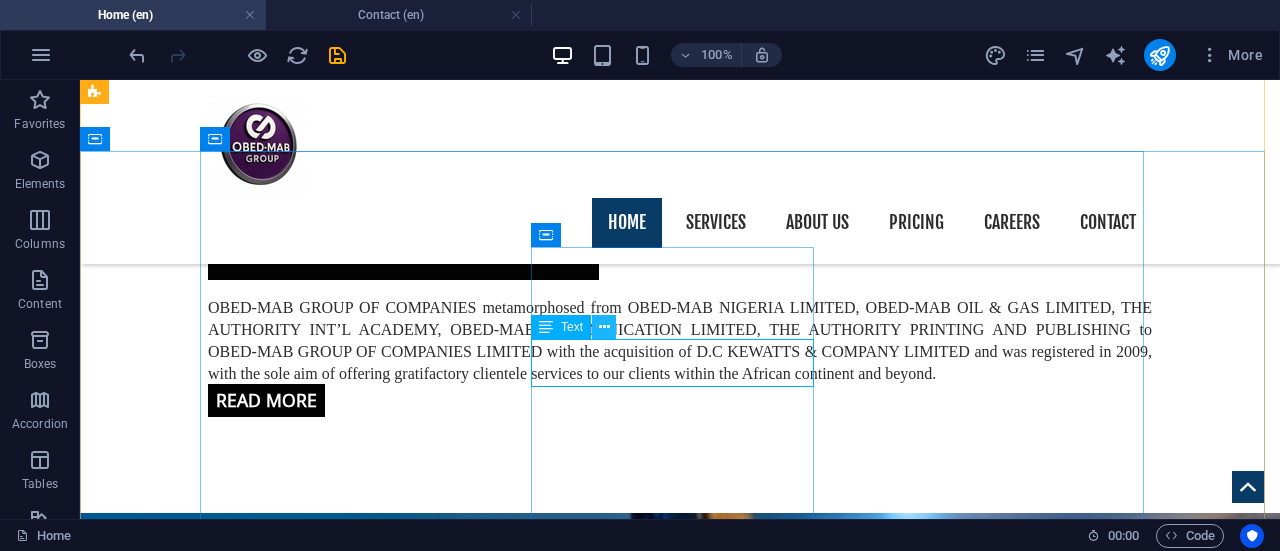 click at bounding box center (604, 327) 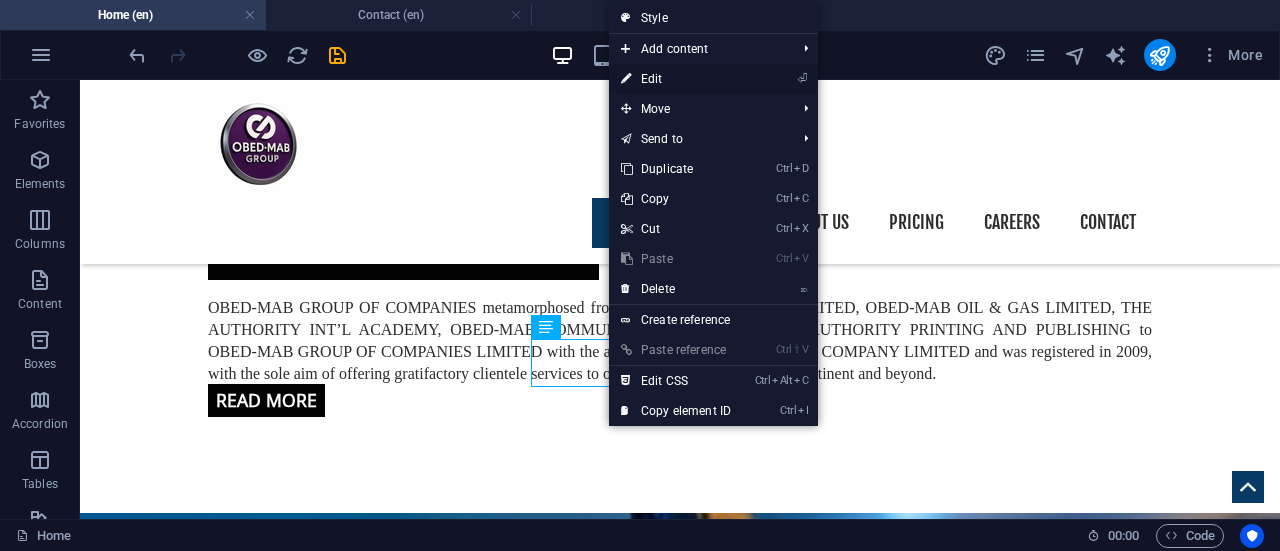 click on "⏎  Edit" at bounding box center [676, 79] 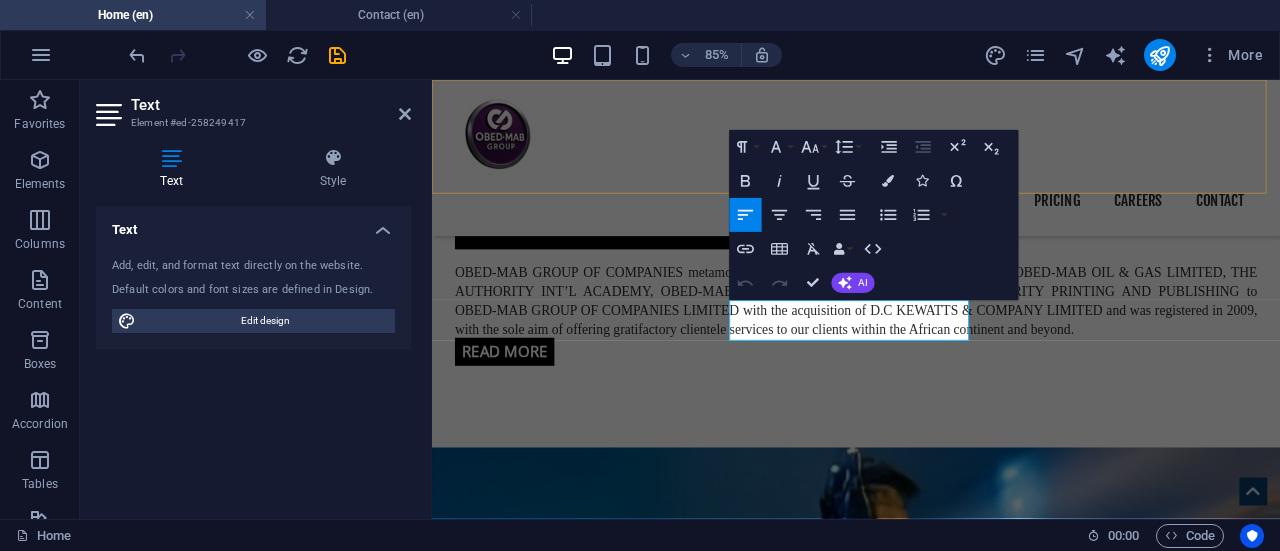 scroll, scrollTop: 2588, scrollLeft: 0, axis: vertical 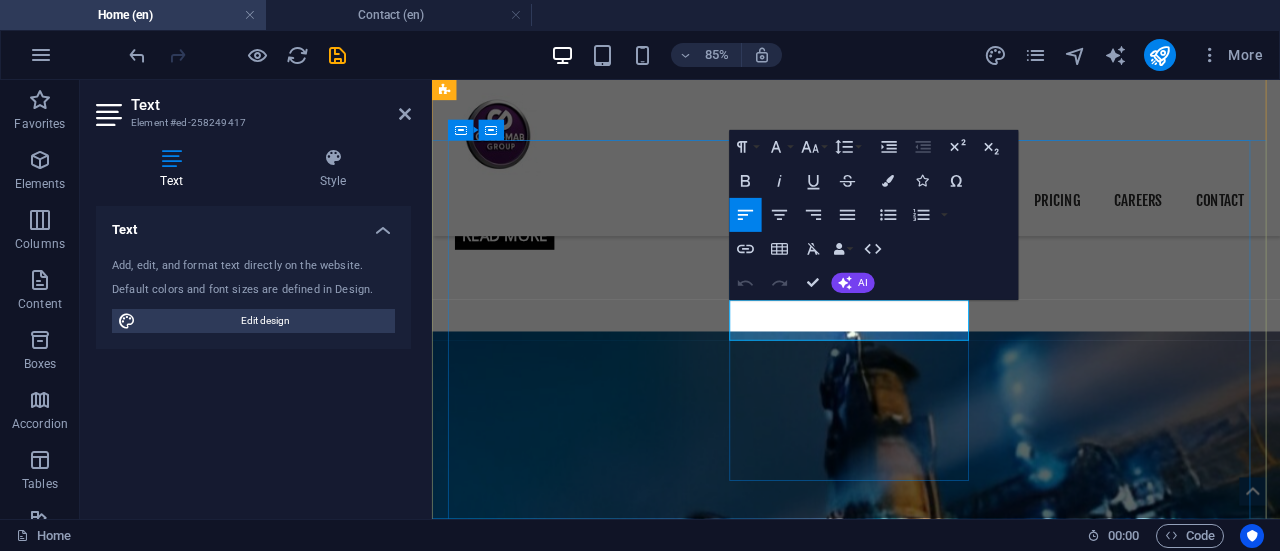 click on "Mobil:          +234 805 084 9413" at bounding box center (931, 3753) 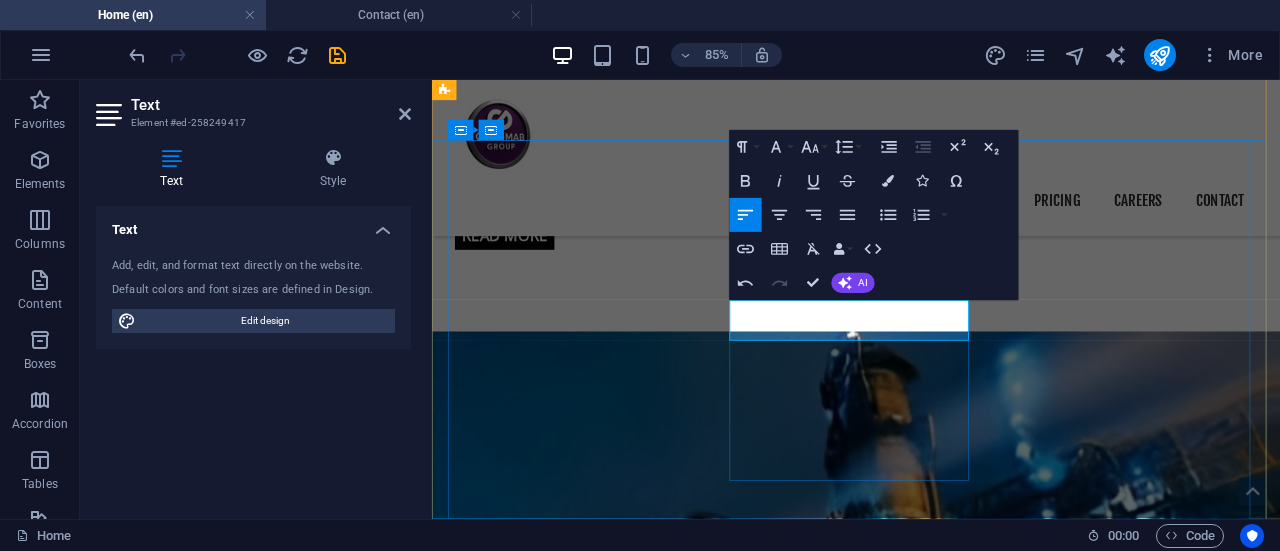 click on "+[COUNTRY CODE] [PHONE]" at bounding box center (562, 3753) 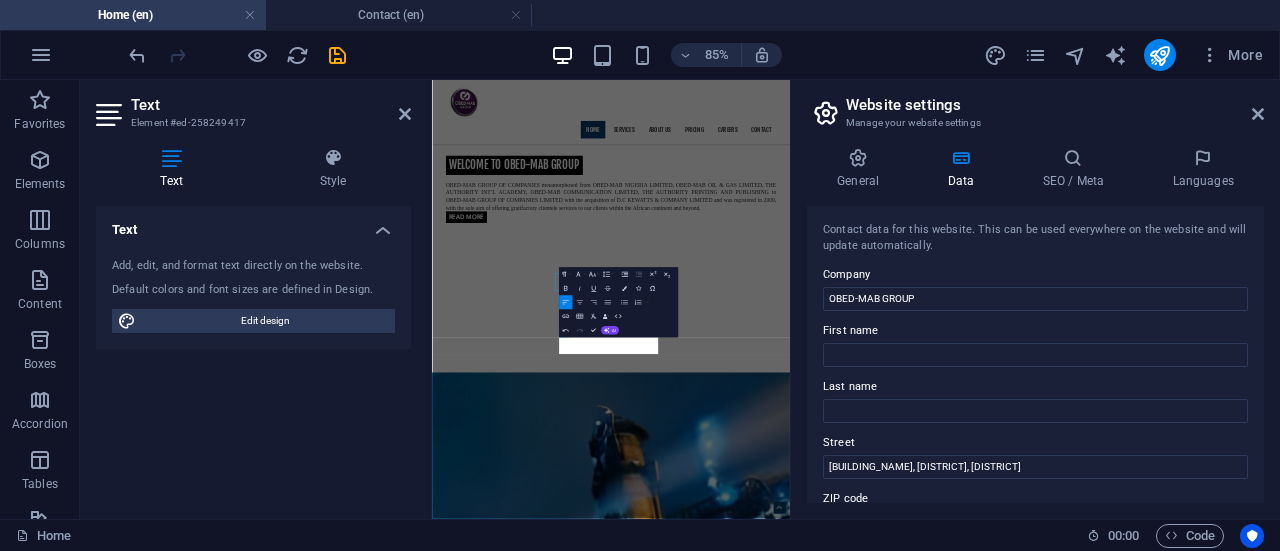 scroll, scrollTop: 2293, scrollLeft: 0, axis: vertical 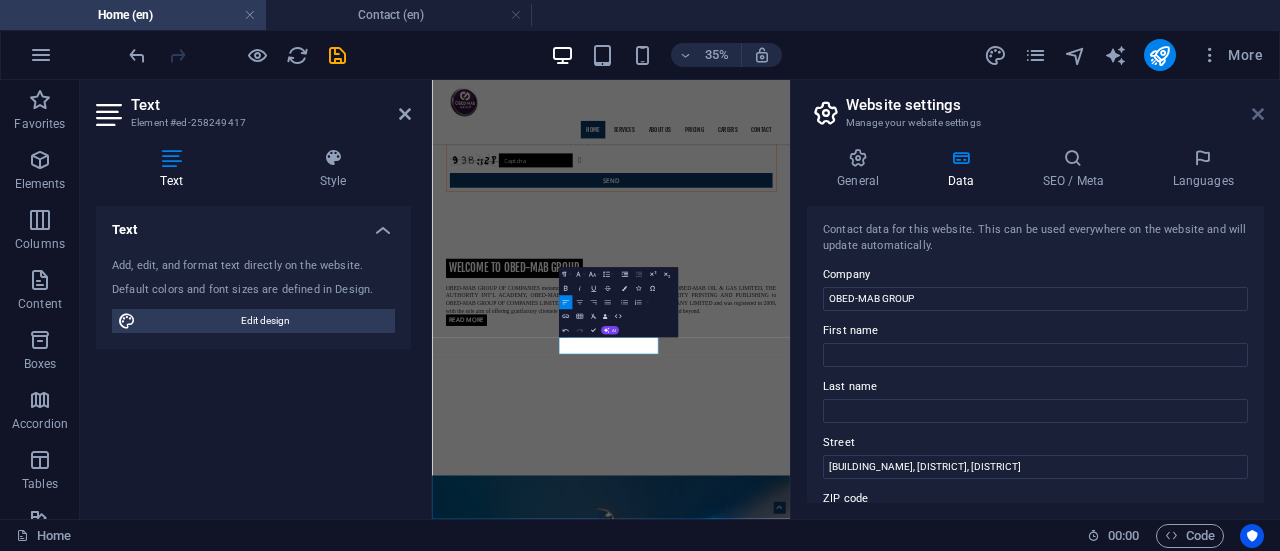 click at bounding box center (1258, 114) 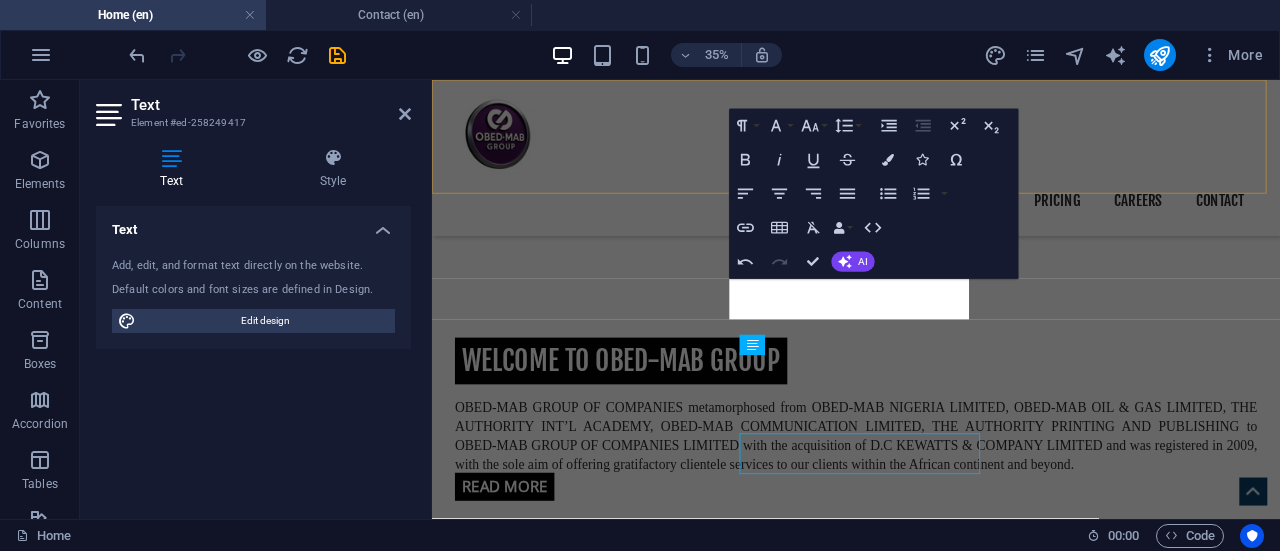 scroll, scrollTop: 2612, scrollLeft: 0, axis: vertical 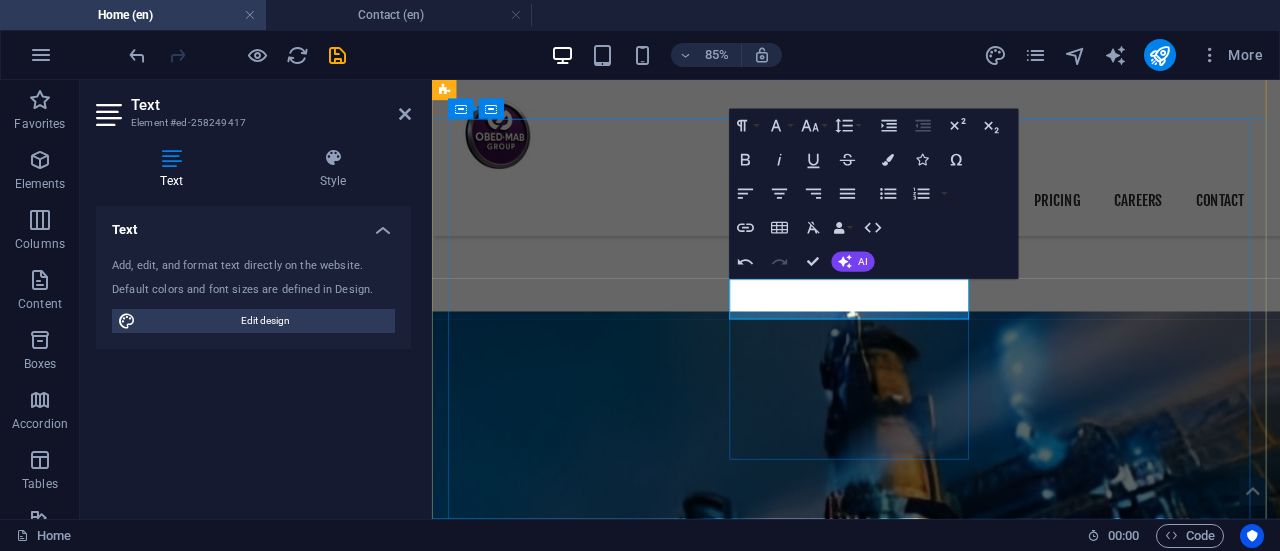 click on "+[COUNTRY CODE] [PHONE]" at bounding box center [562, 3729] 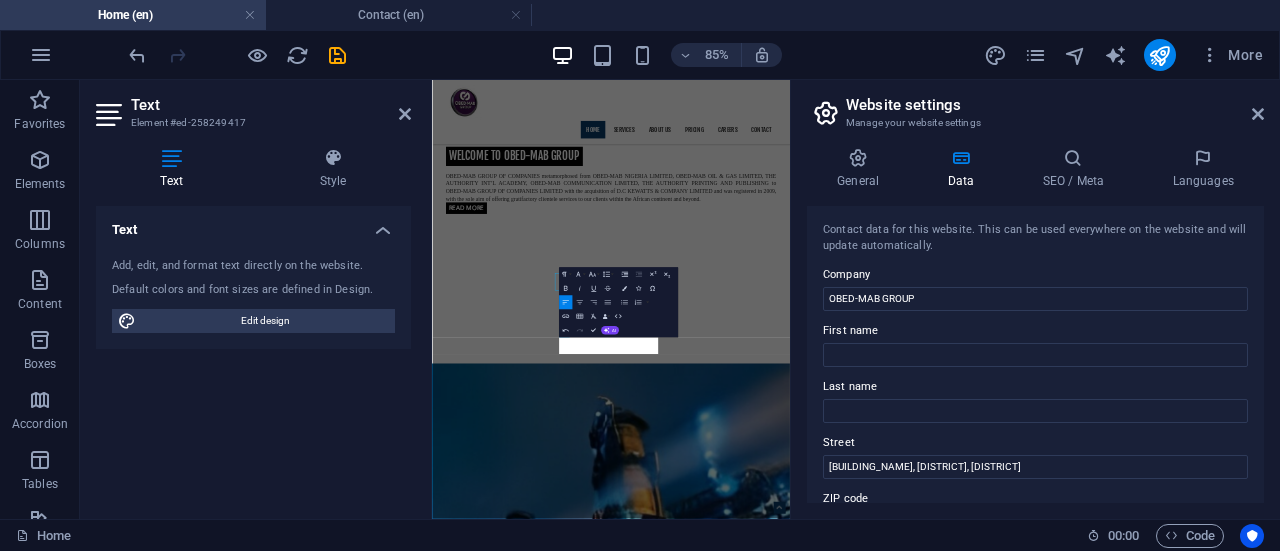 scroll, scrollTop: 2293, scrollLeft: 0, axis: vertical 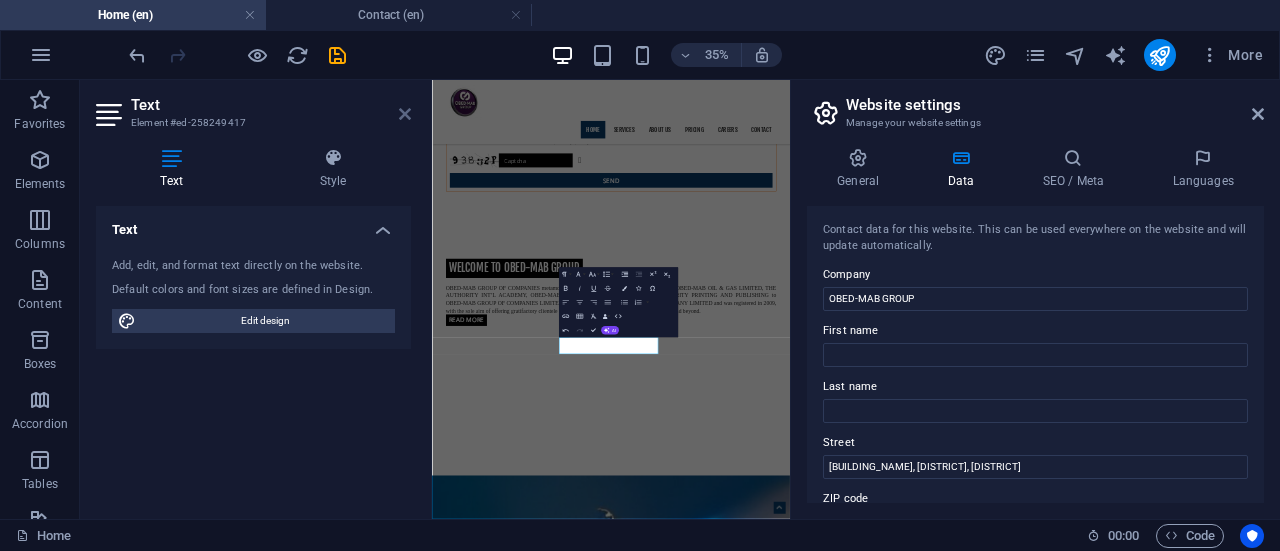 click at bounding box center (405, 114) 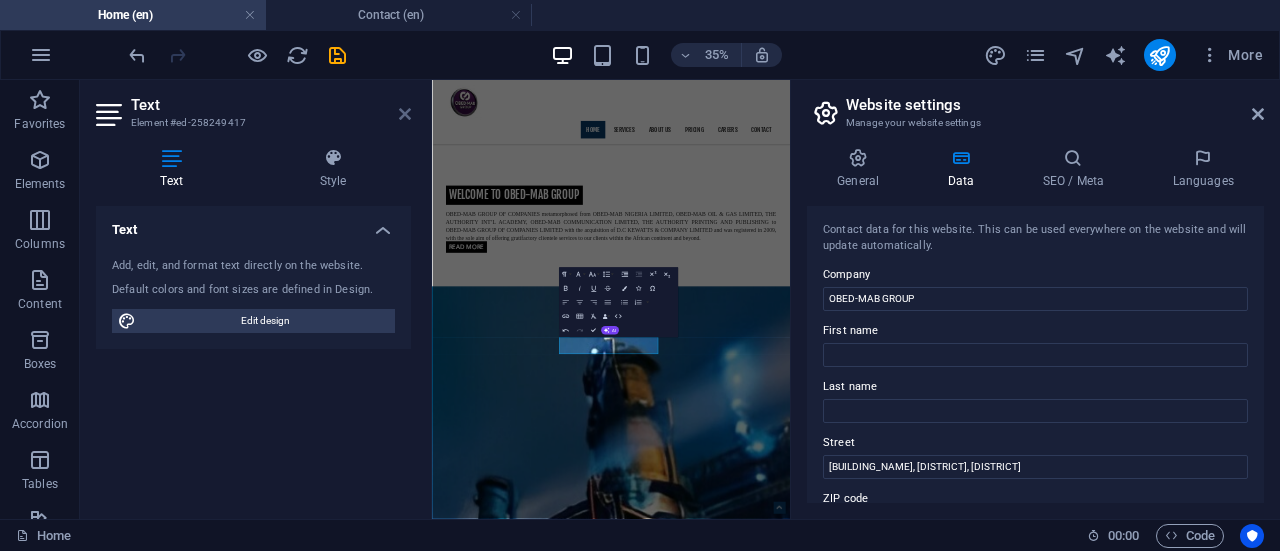 scroll, scrollTop: 2531, scrollLeft: 0, axis: vertical 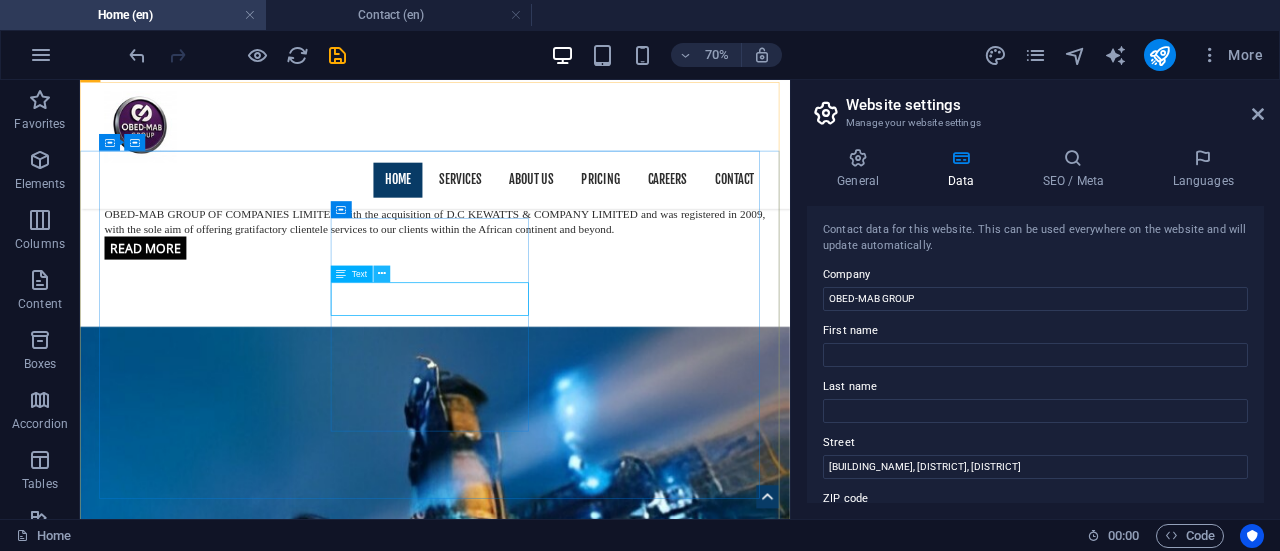 click at bounding box center (382, 274) 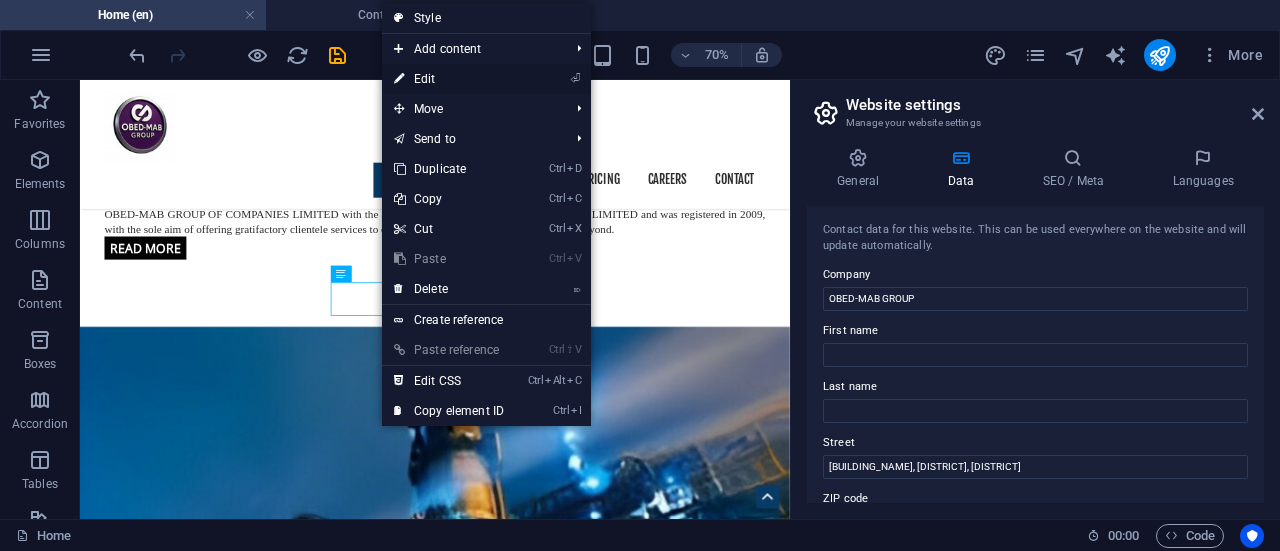 click on "⏎  Edit" at bounding box center [449, 79] 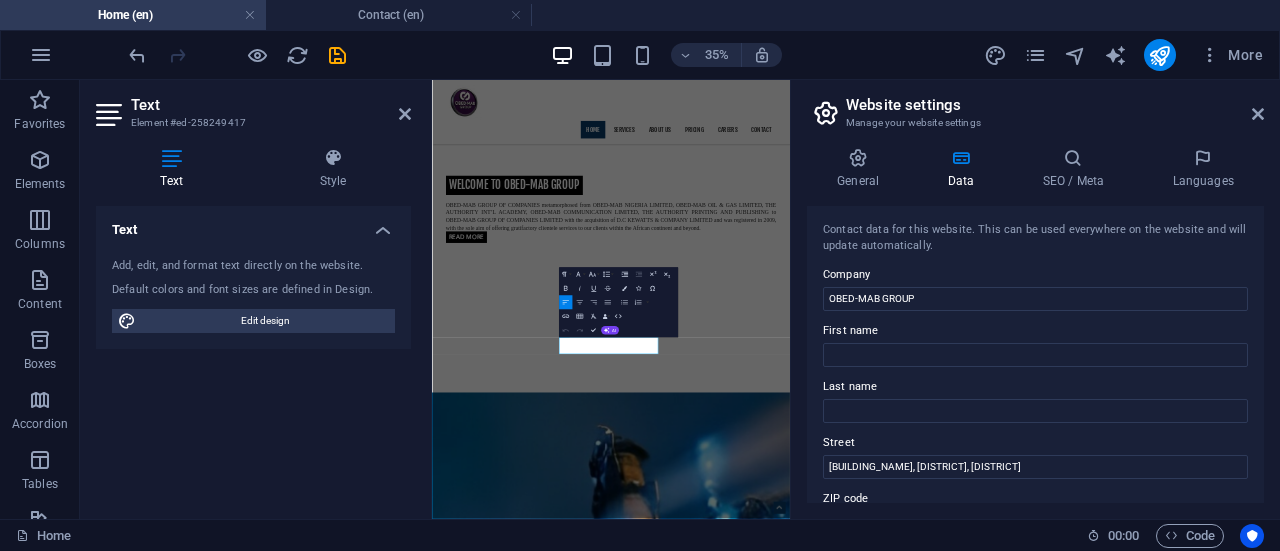 scroll, scrollTop: 2293, scrollLeft: 0, axis: vertical 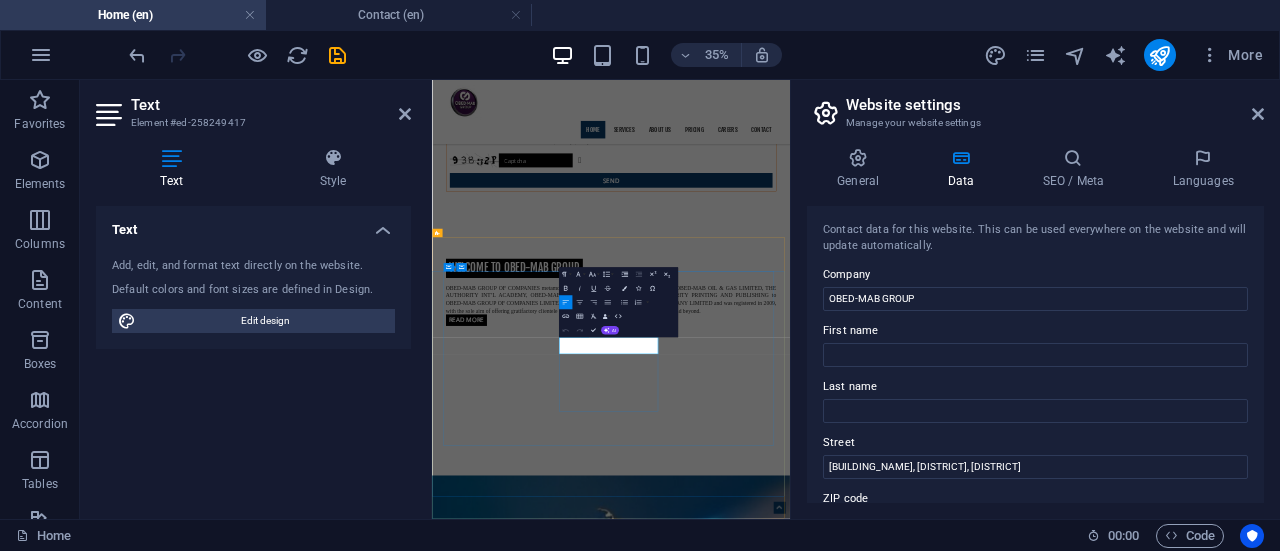 click on "Mobile:          +234 805 0843" at bounding box center [944, 4969] 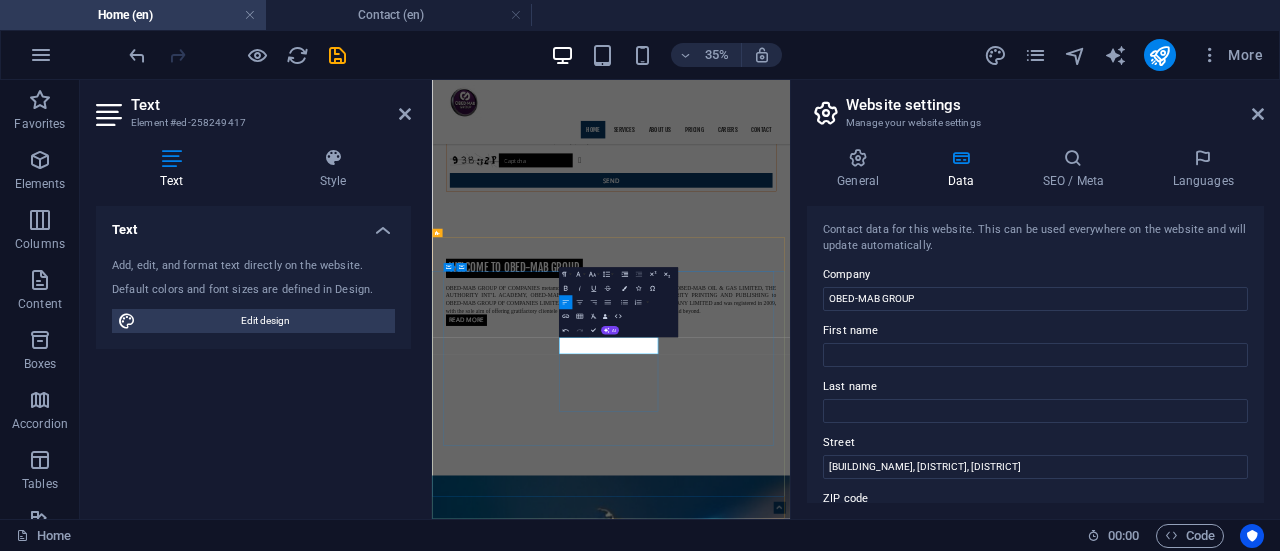 type 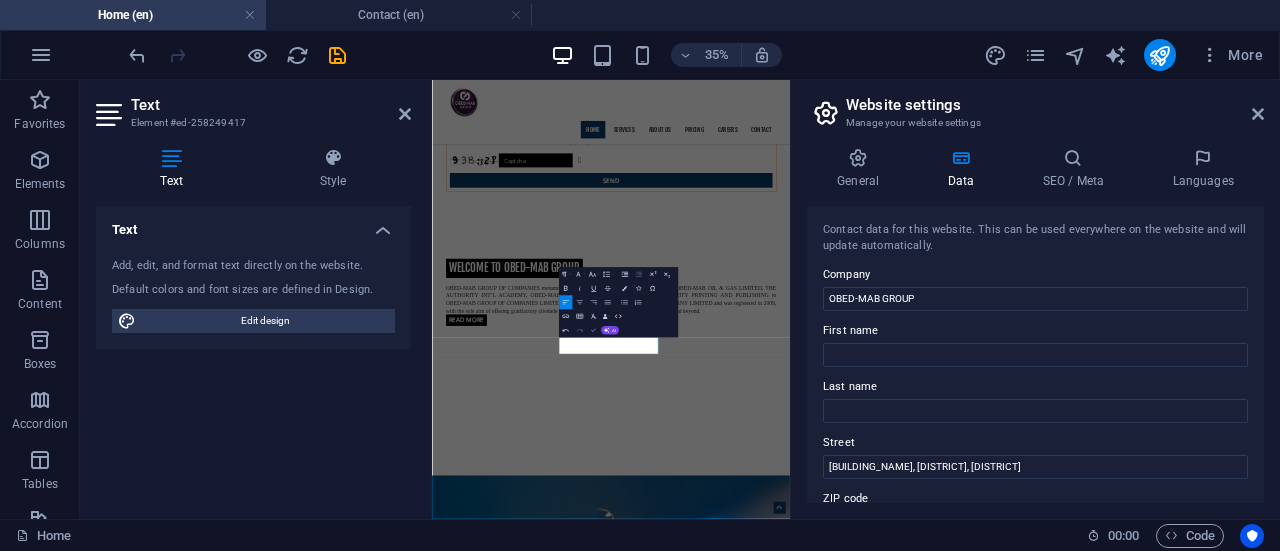 scroll, scrollTop: 2531, scrollLeft: 0, axis: vertical 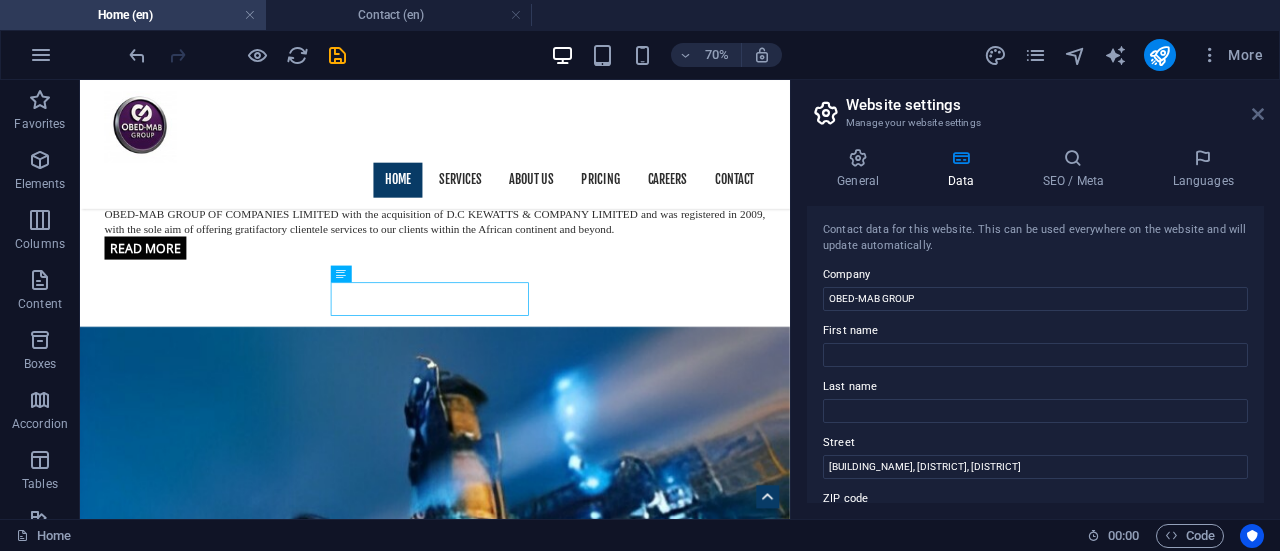 click at bounding box center (1258, 114) 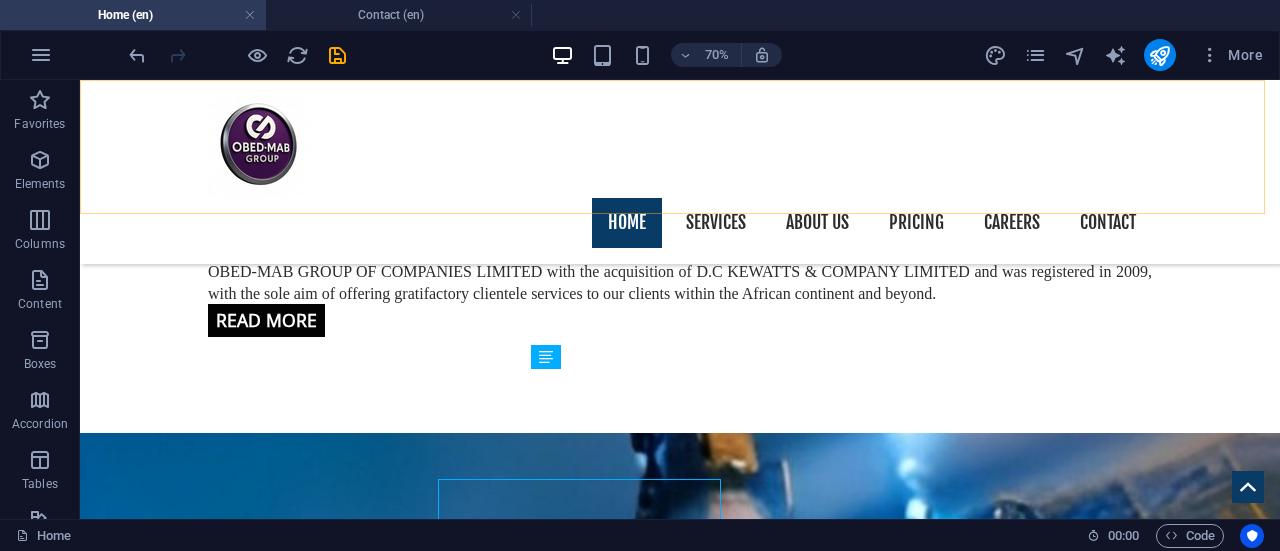 scroll, scrollTop: 2421, scrollLeft: 0, axis: vertical 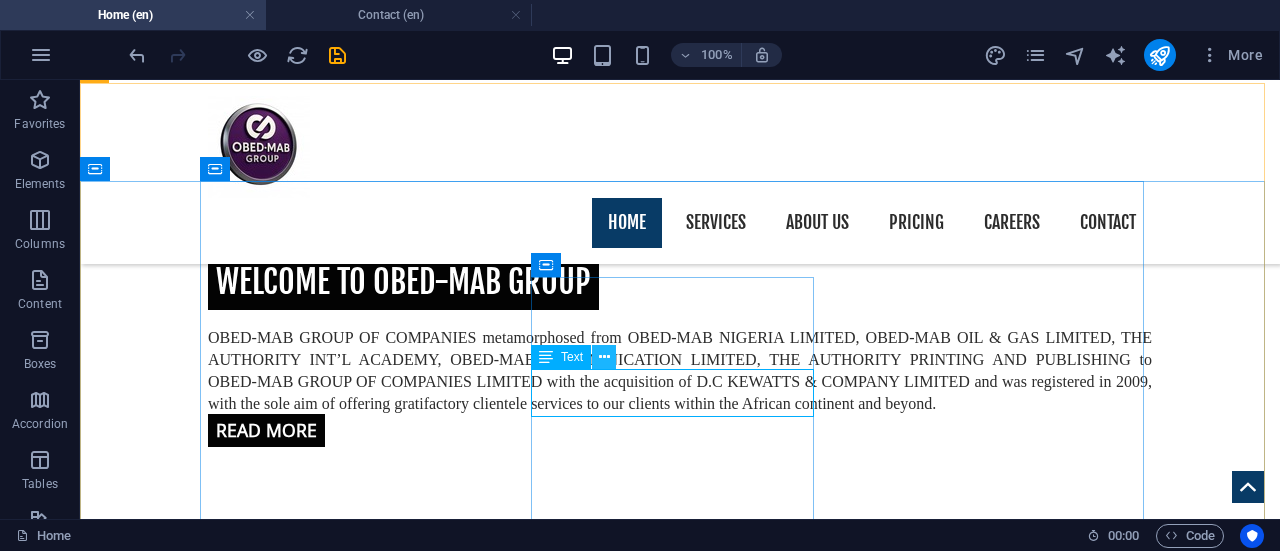click at bounding box center (604, 357) 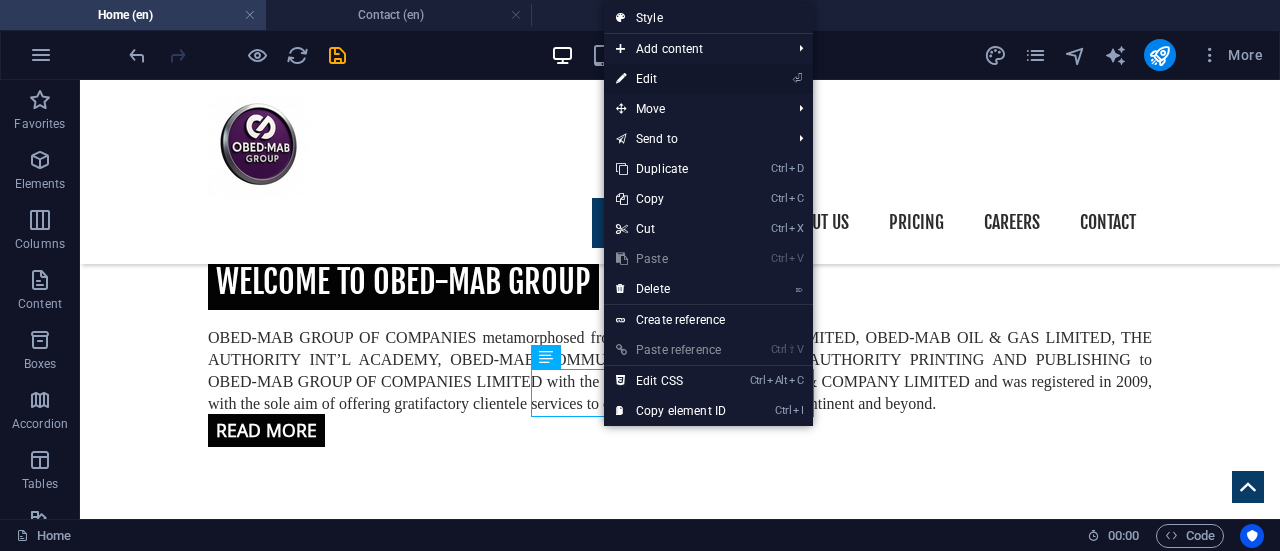 click on "⏎  Edit" at bounding box center [671, 79] 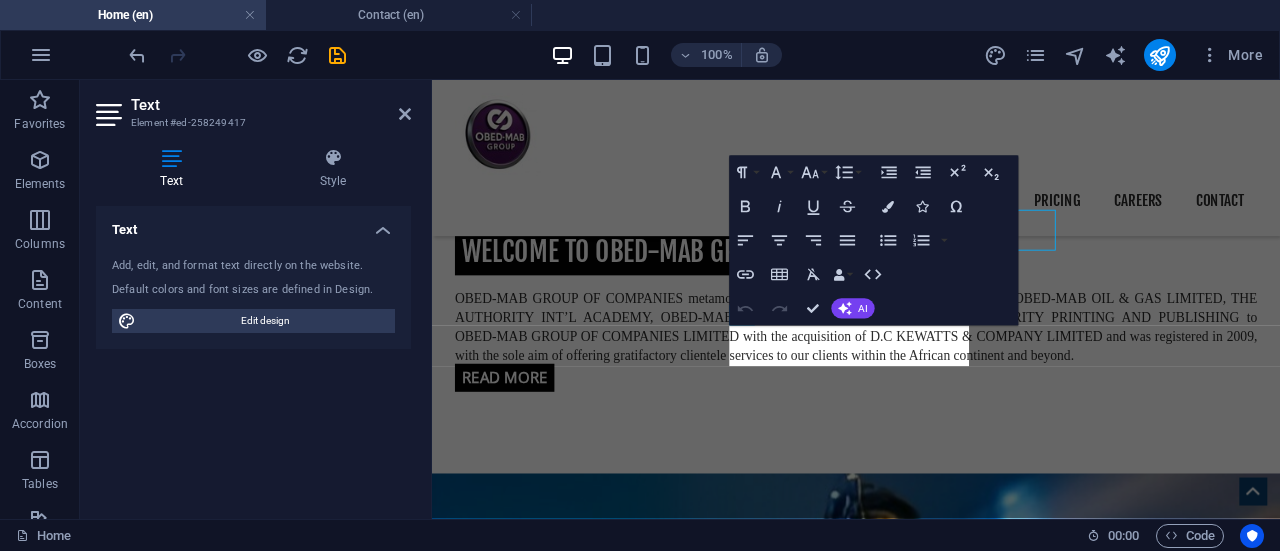 scroll, scrollTop: 2558, scrollLeft: 0, axis: vertical 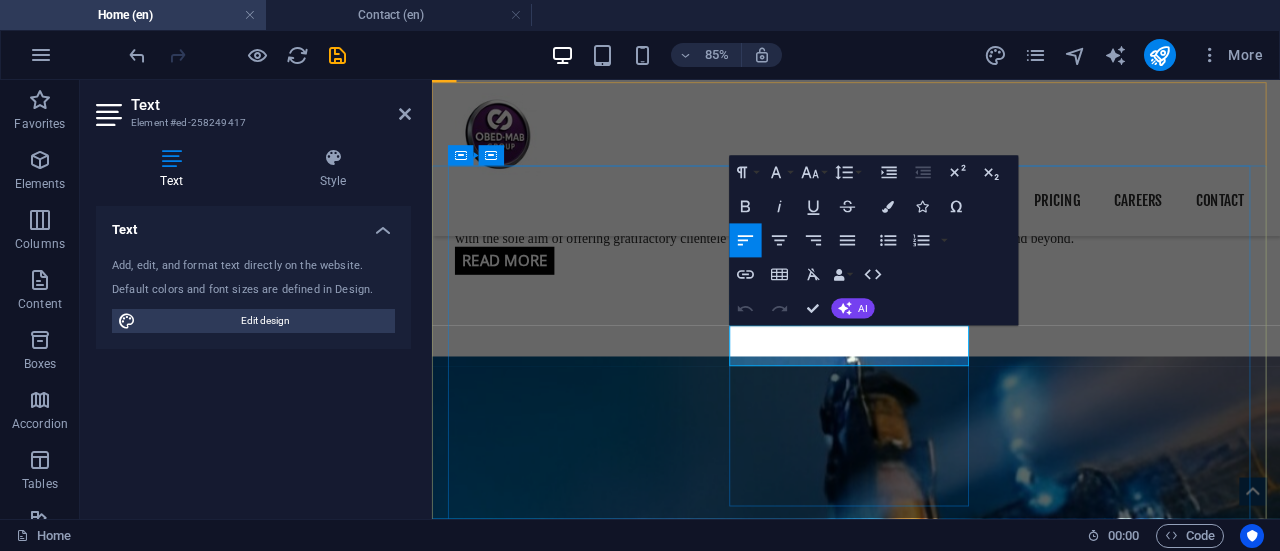 click on "Mobile:          +234 805 800 3318" at bounding box center [931, 3783] 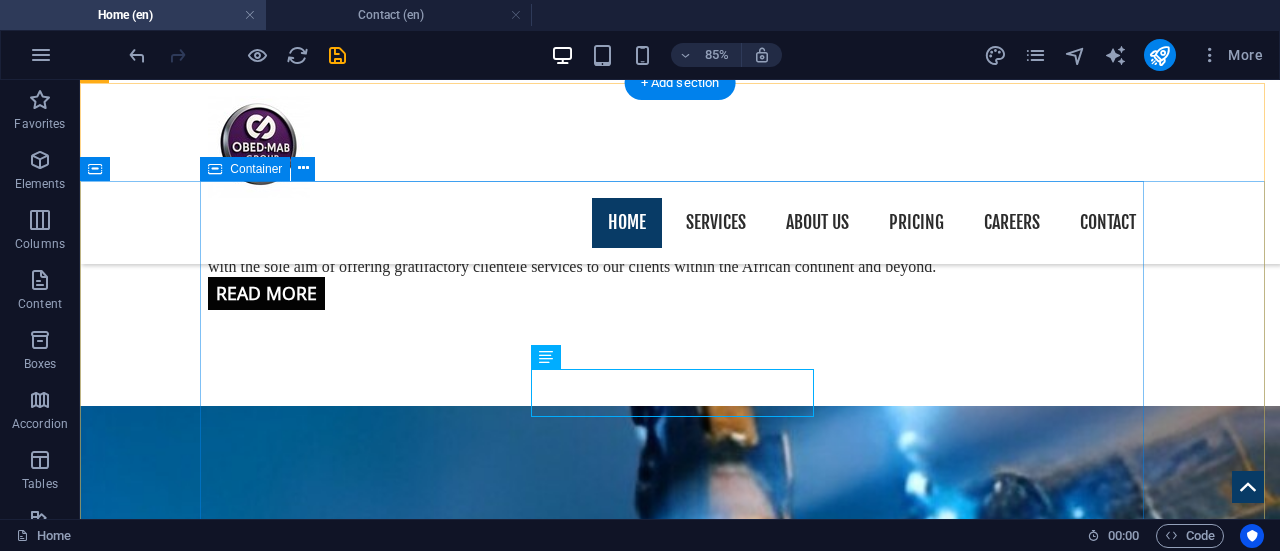 scroll, scrollTop: 2422, scrollLeft: 0, axis: vertical 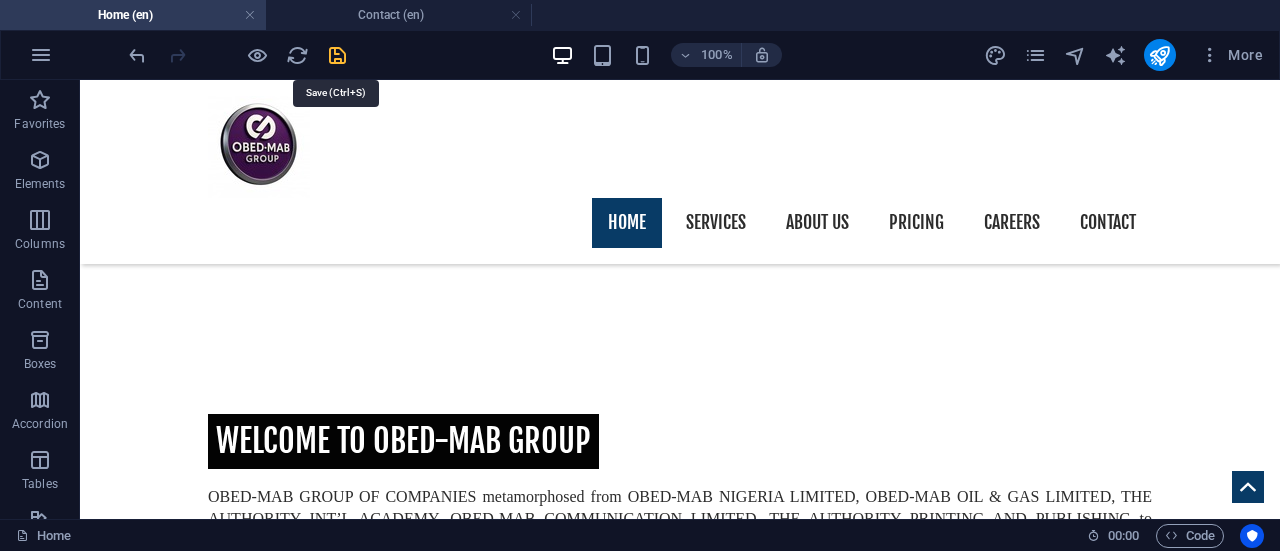 click at bounding box center (337, 55) 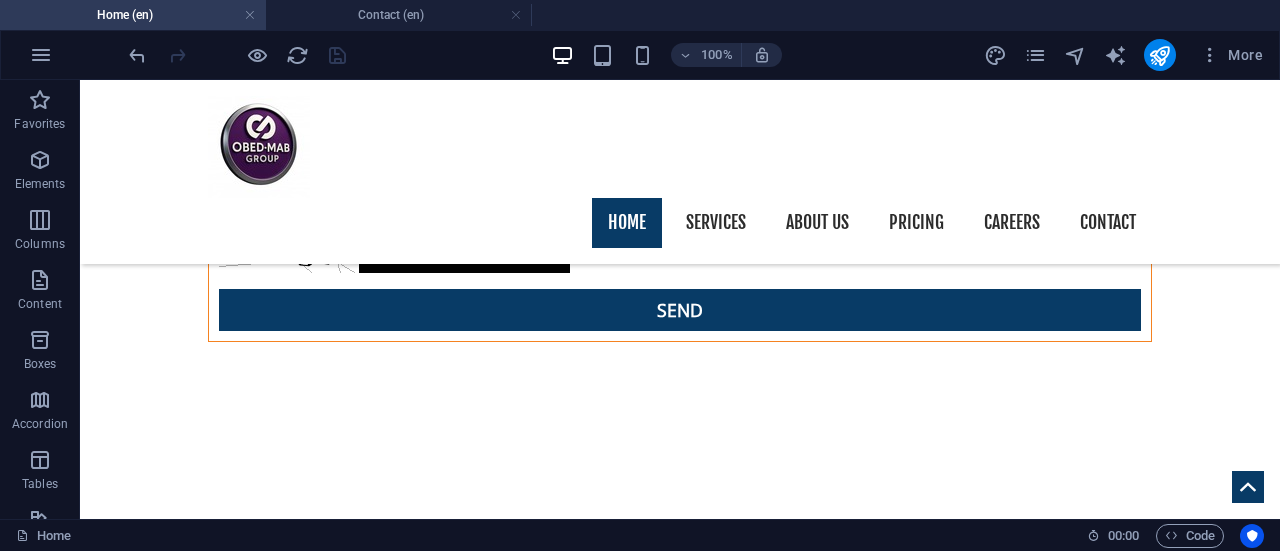 scroll, scrollTop: 2084, scrollLeft: 0, axis: vertical 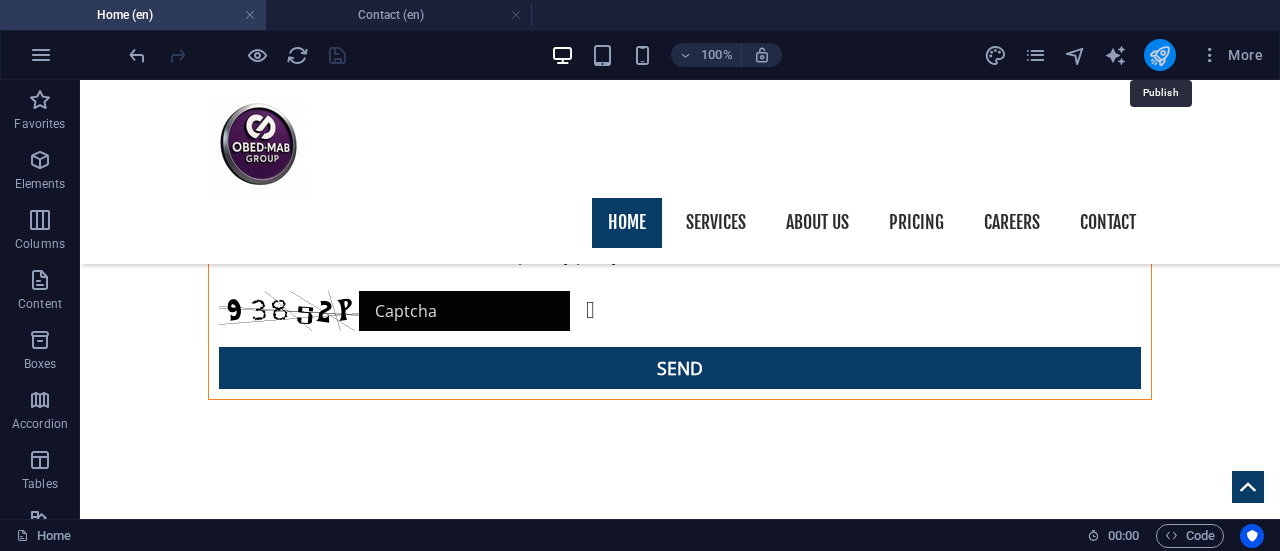 click at bounding box center (1159, 55) 